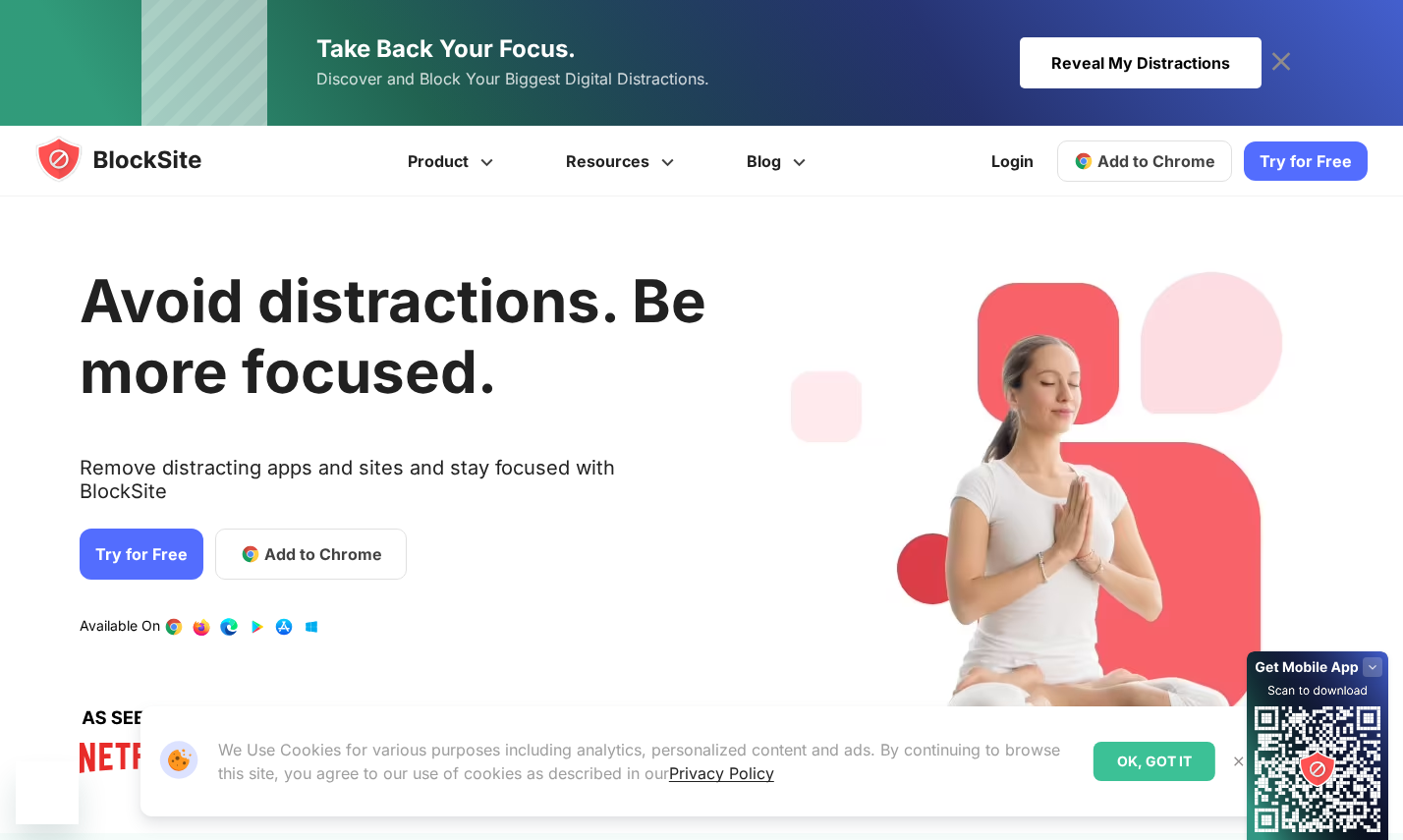 scroll, scrollTop: 0, scrollLeft: 0, axis: both 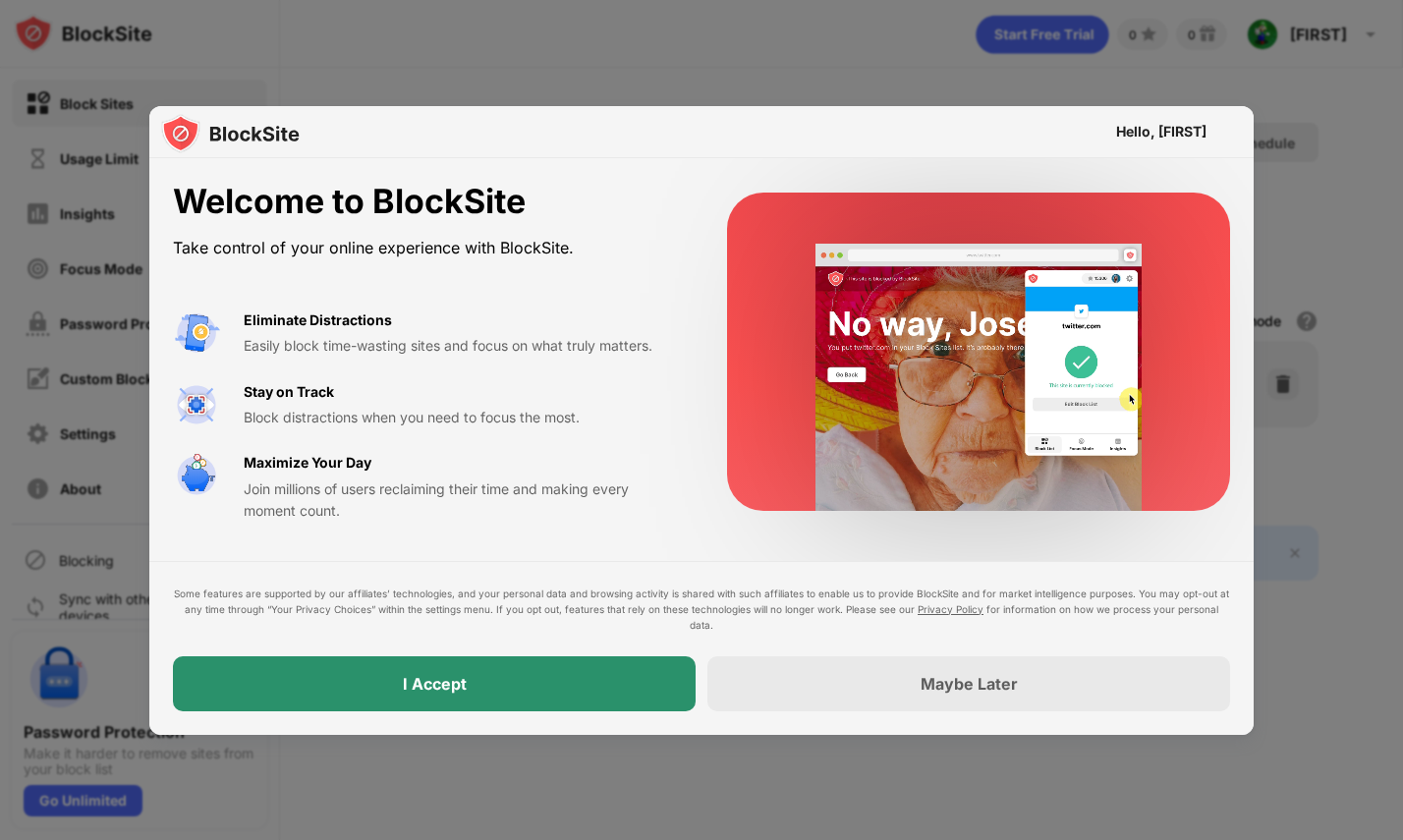 click on "I Accept" at bounding box center (434, 684) 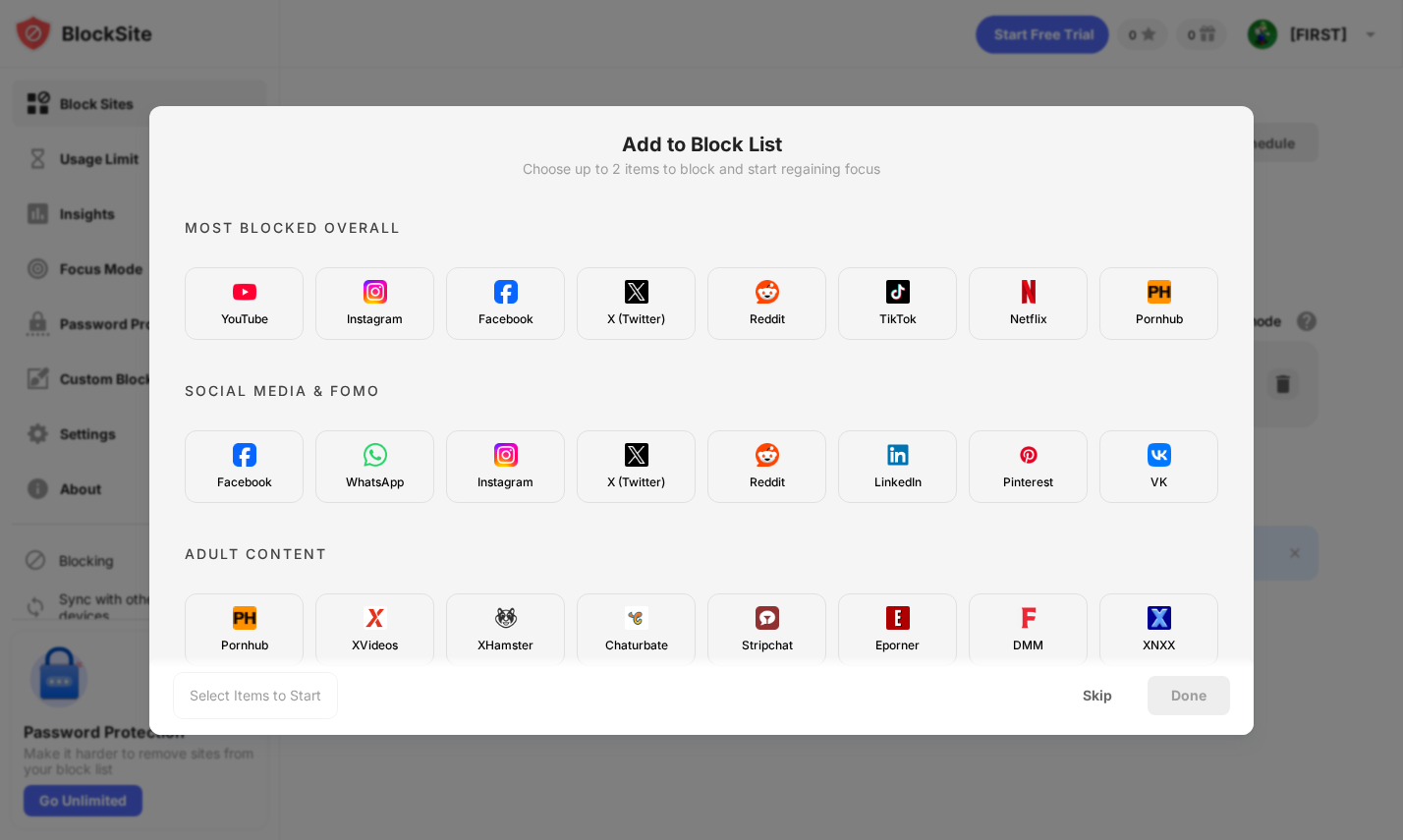 click on "Pornhub" at bounding box center (1158, 304) 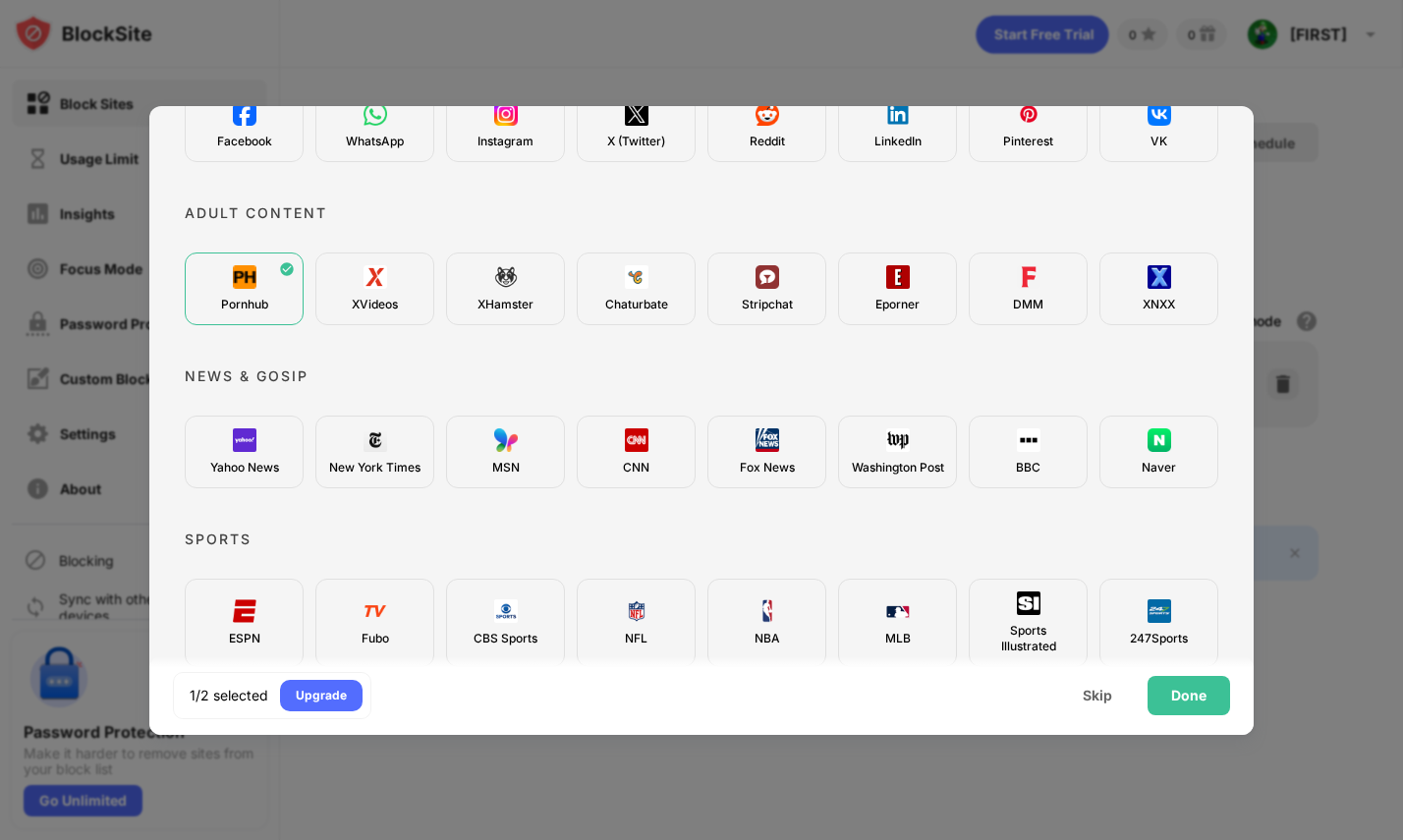 scroll, scrollTop: 348, scrollLeft: 0, axis: vertical 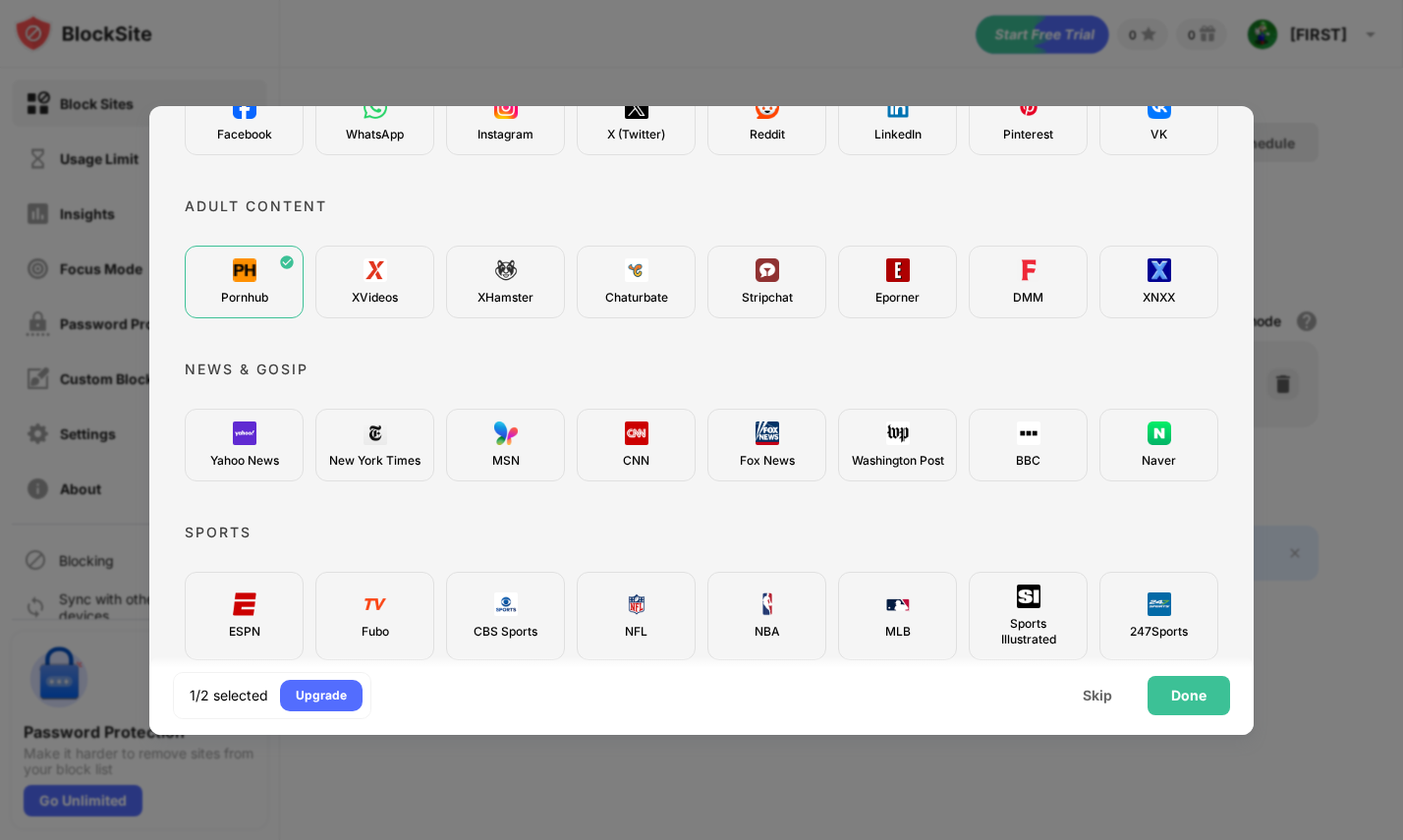 click on "XNXX" at bounding box center (1158, 282) 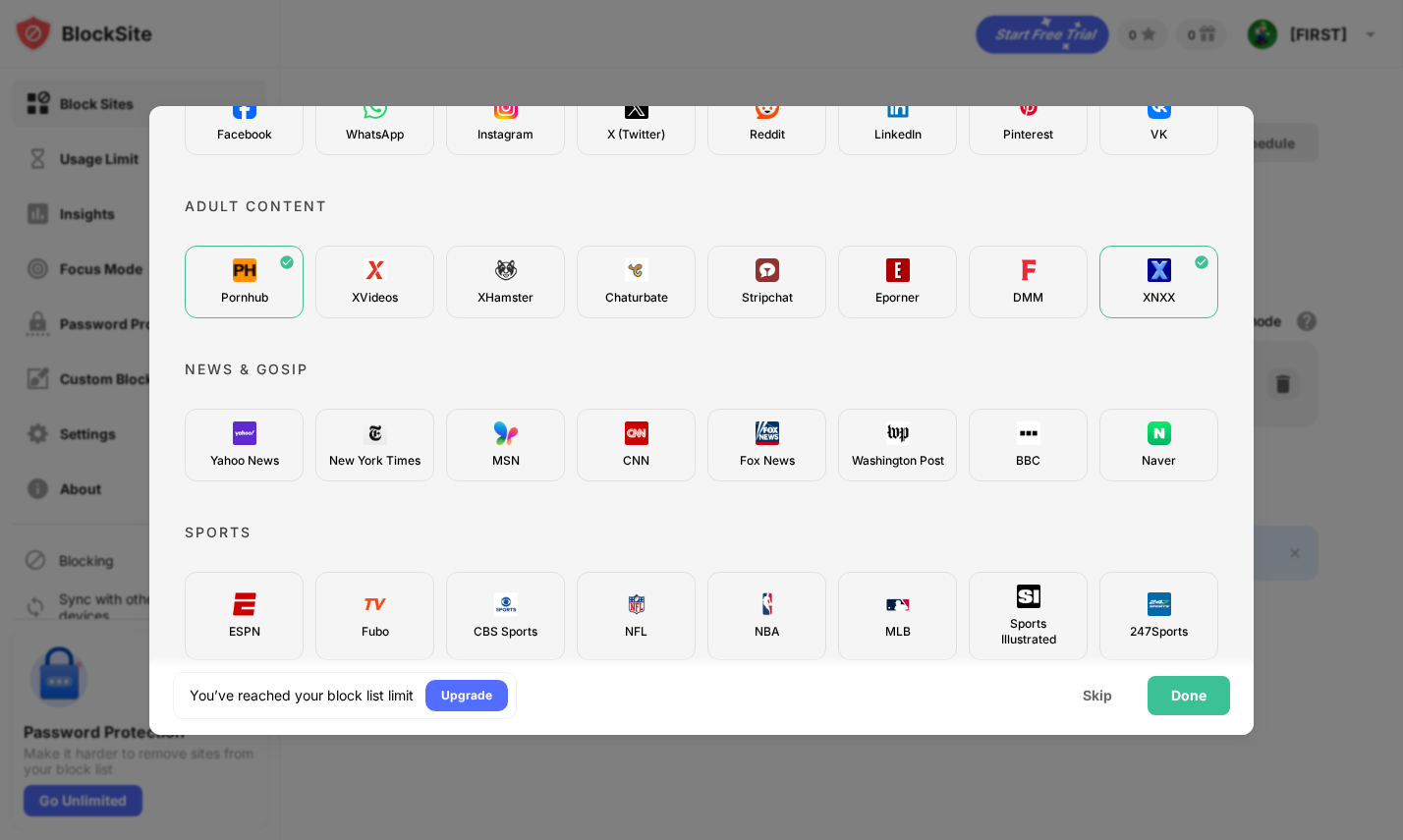 click on "DMM" at bounding box center (1028, 282) 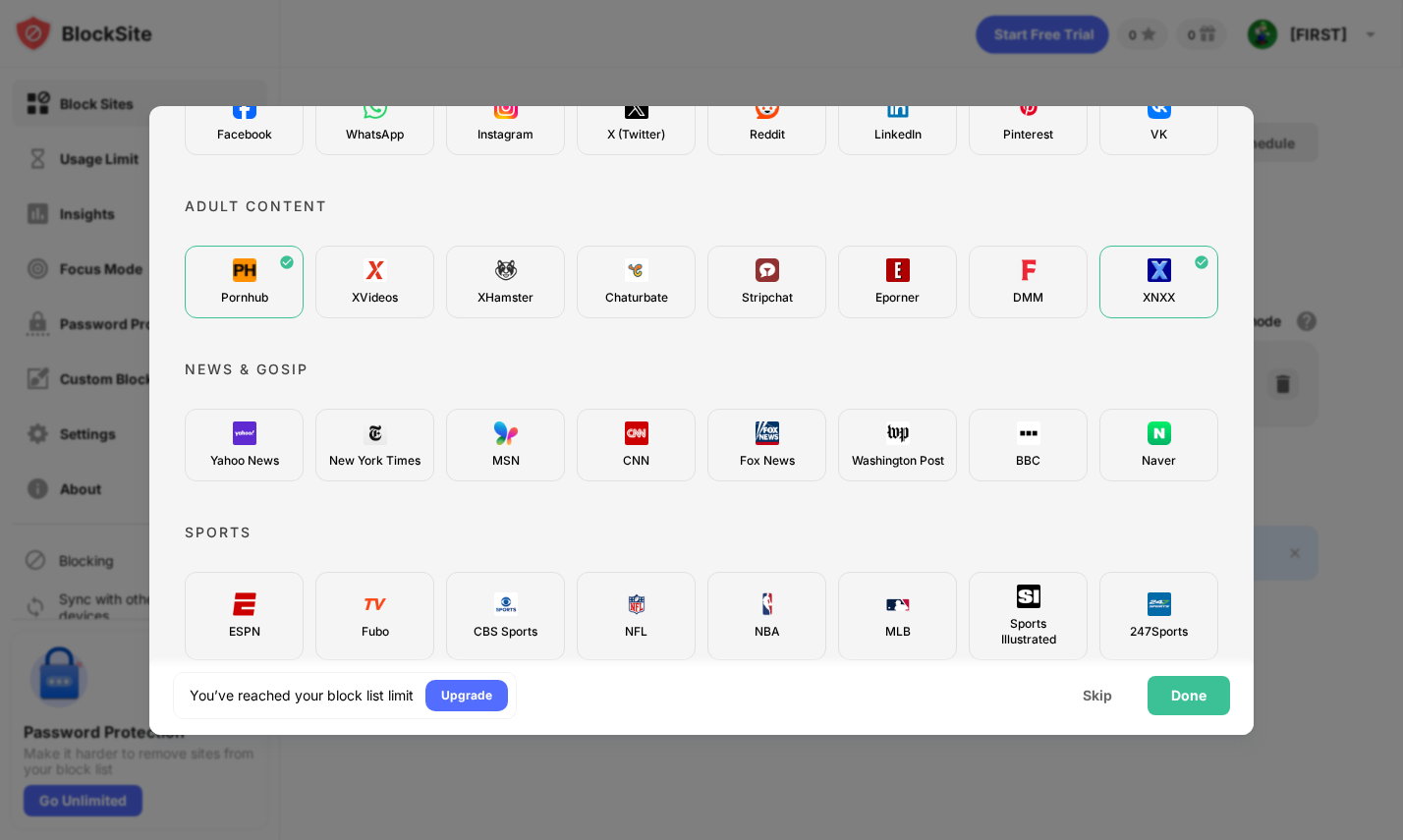 click on "Pornhub XVideos XHamster Chaturbate Stripchat Eporner DMM XNXX" at bounding box center [702, 282] 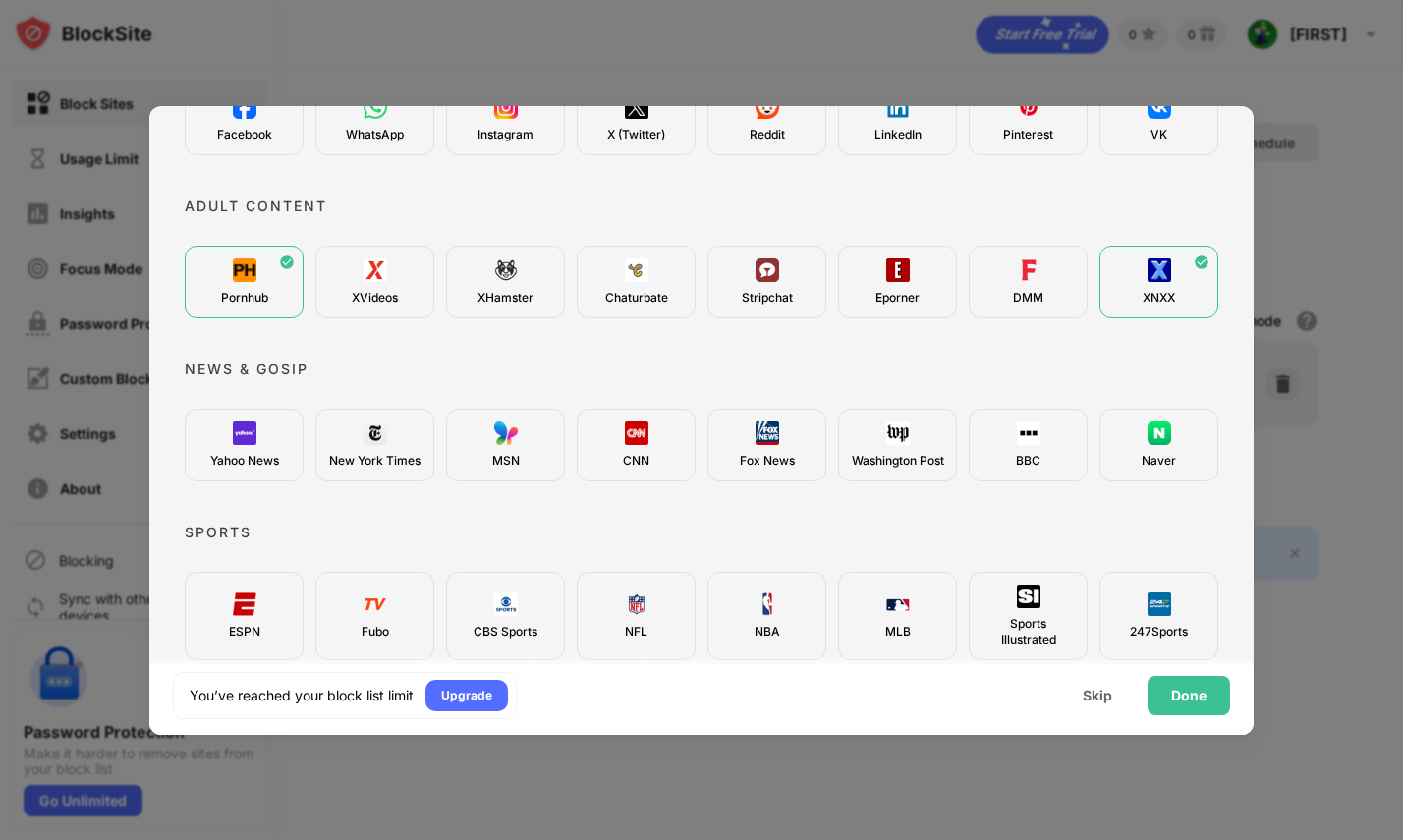 click on "Eporner" at bounding box center (897, 282) 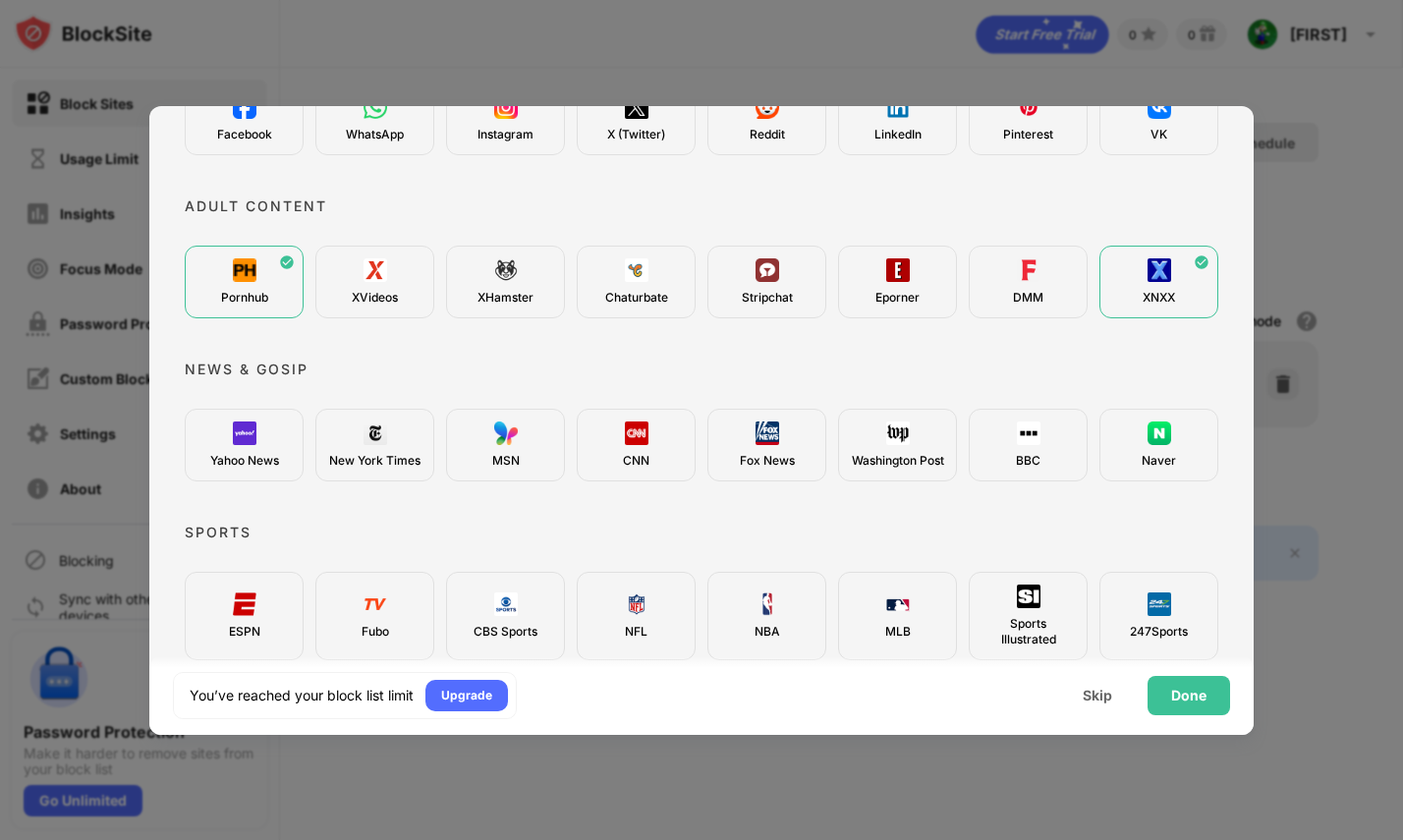click on "Eporner" at bounding box center [897, 282] 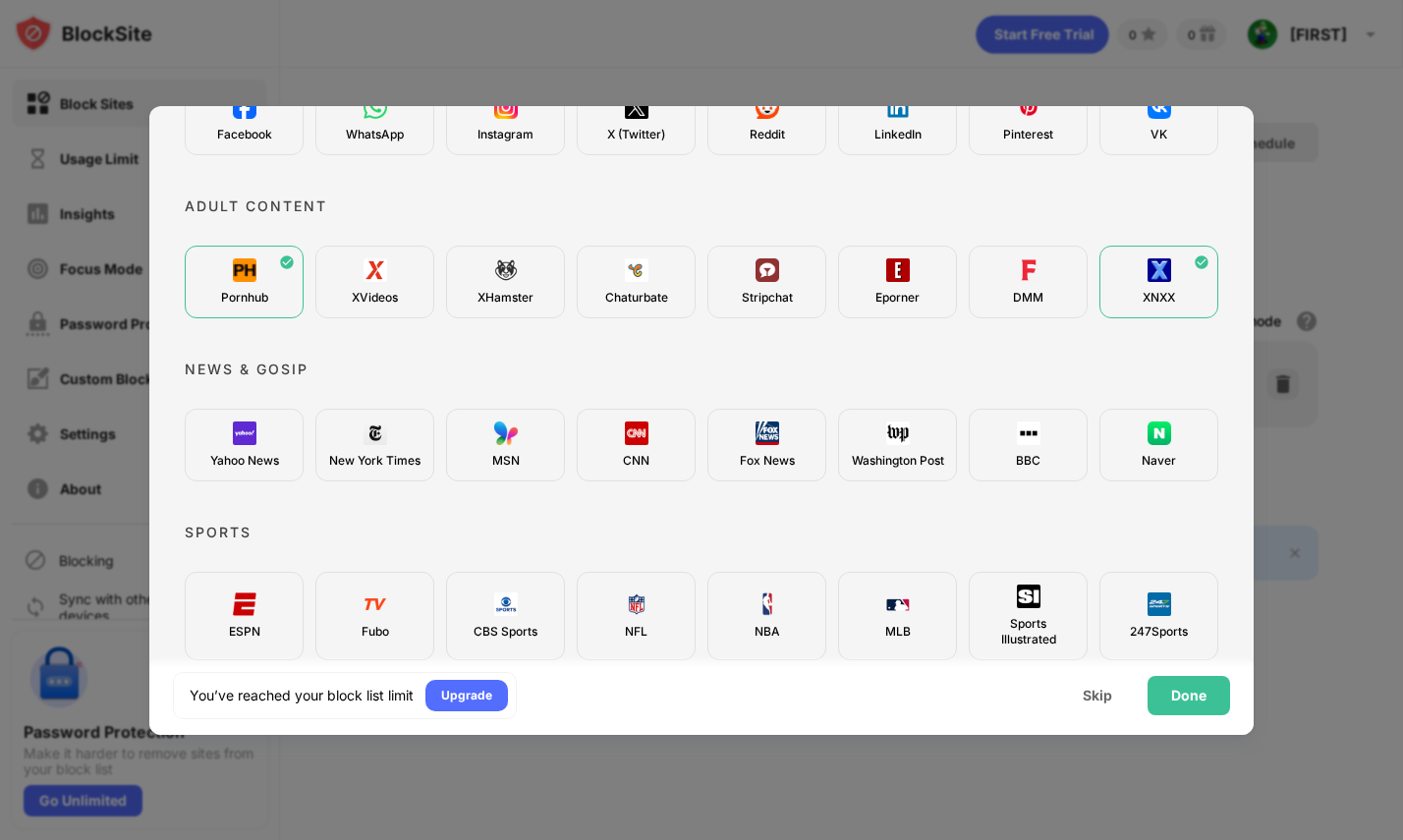 click at bounding box center (898, 270) 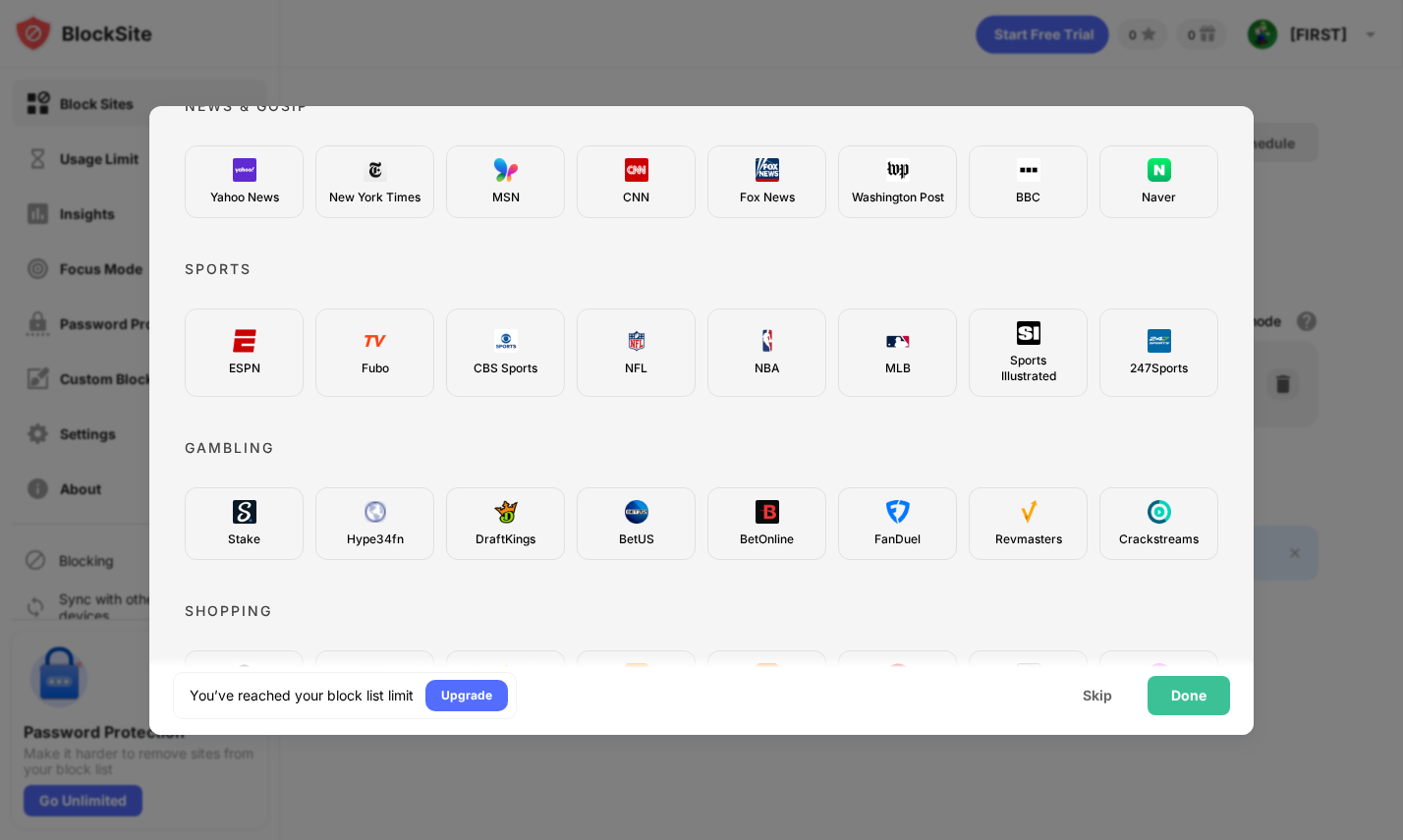 scroll, scrollTop: 725, scrollLeft: 0, axis: vertical 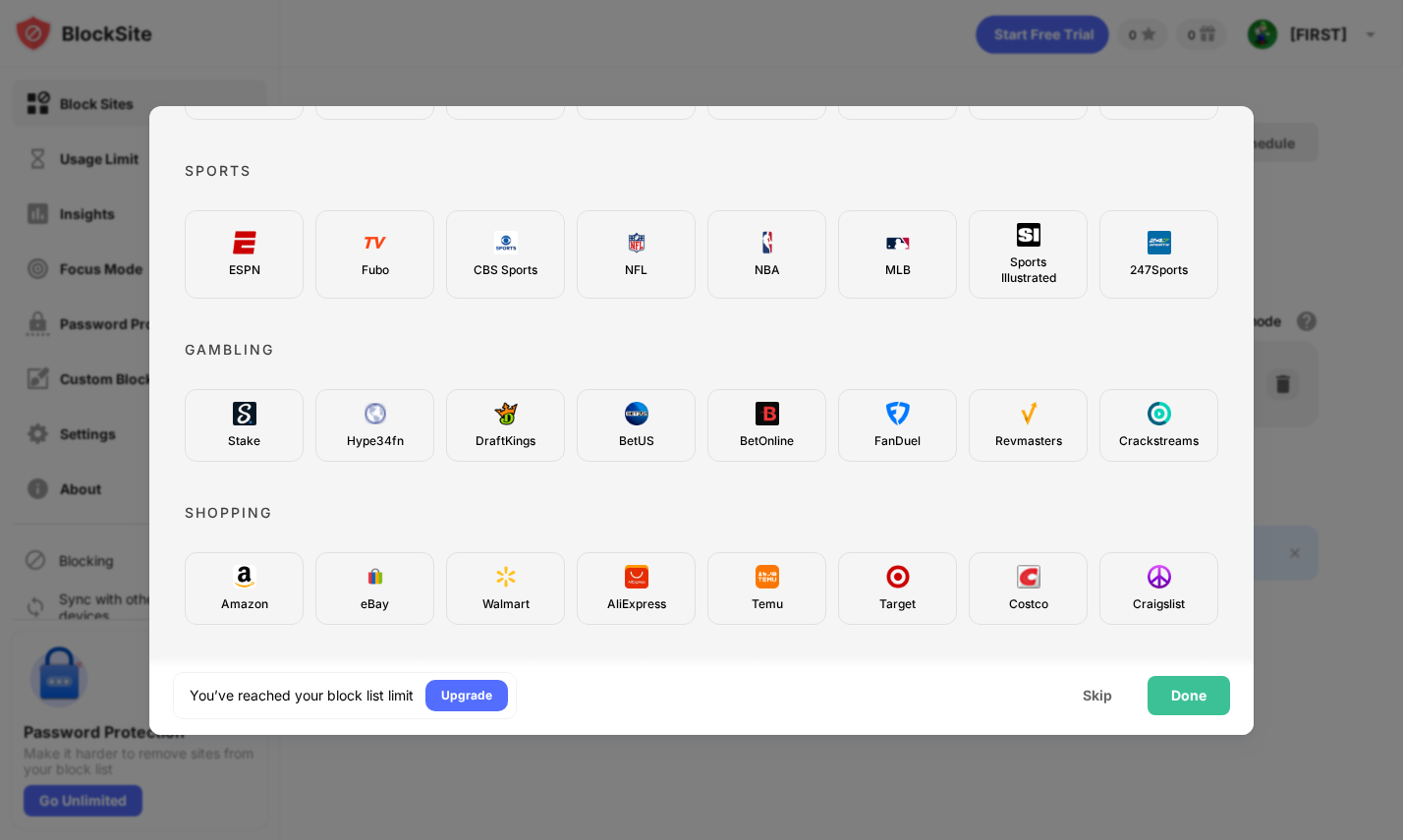click on "eBay" at bounding box center [374, 588] 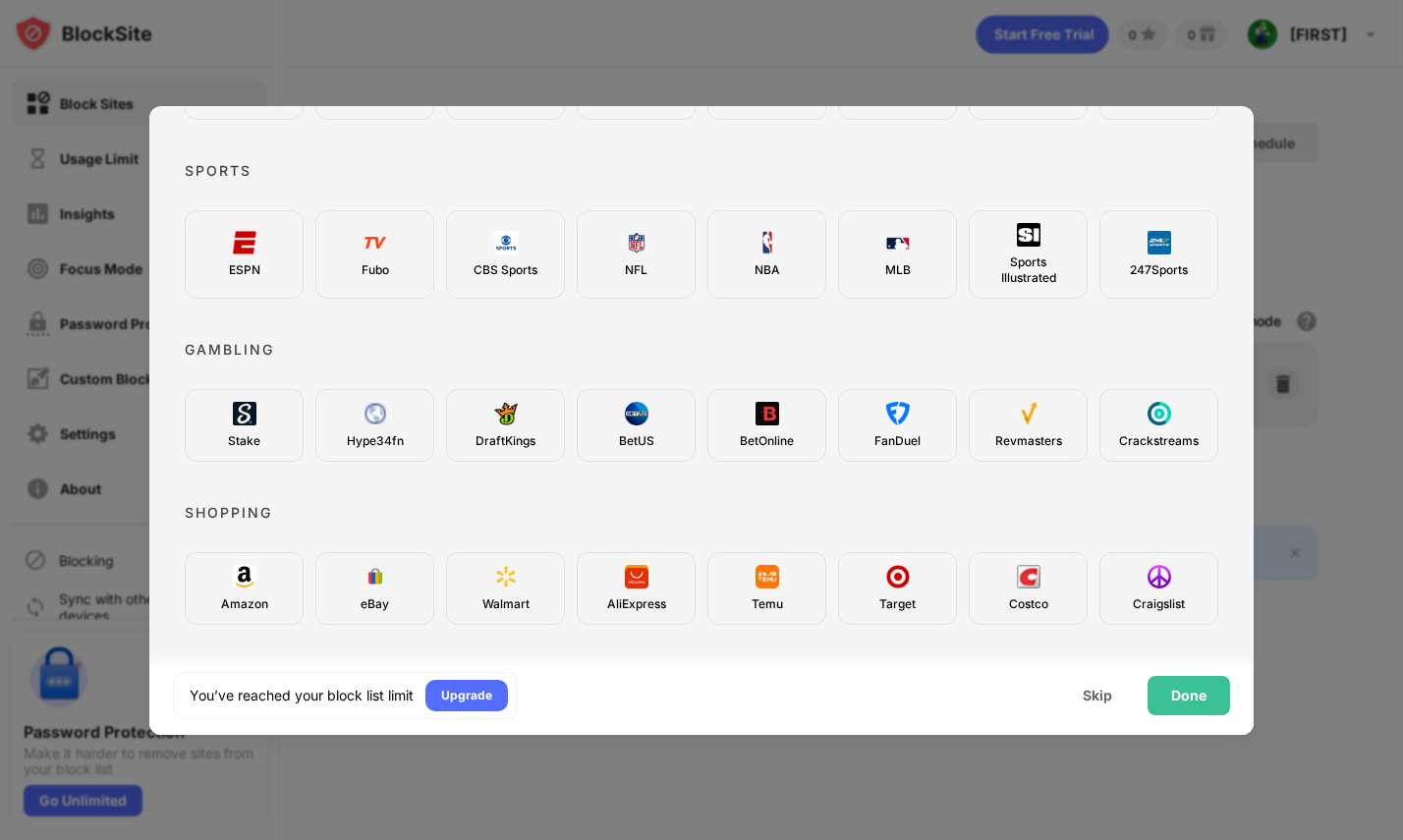 click on "Amazon eBay Walmart AliExpress Temu Target Costco Craigslist" at bounding box center [702, 588] 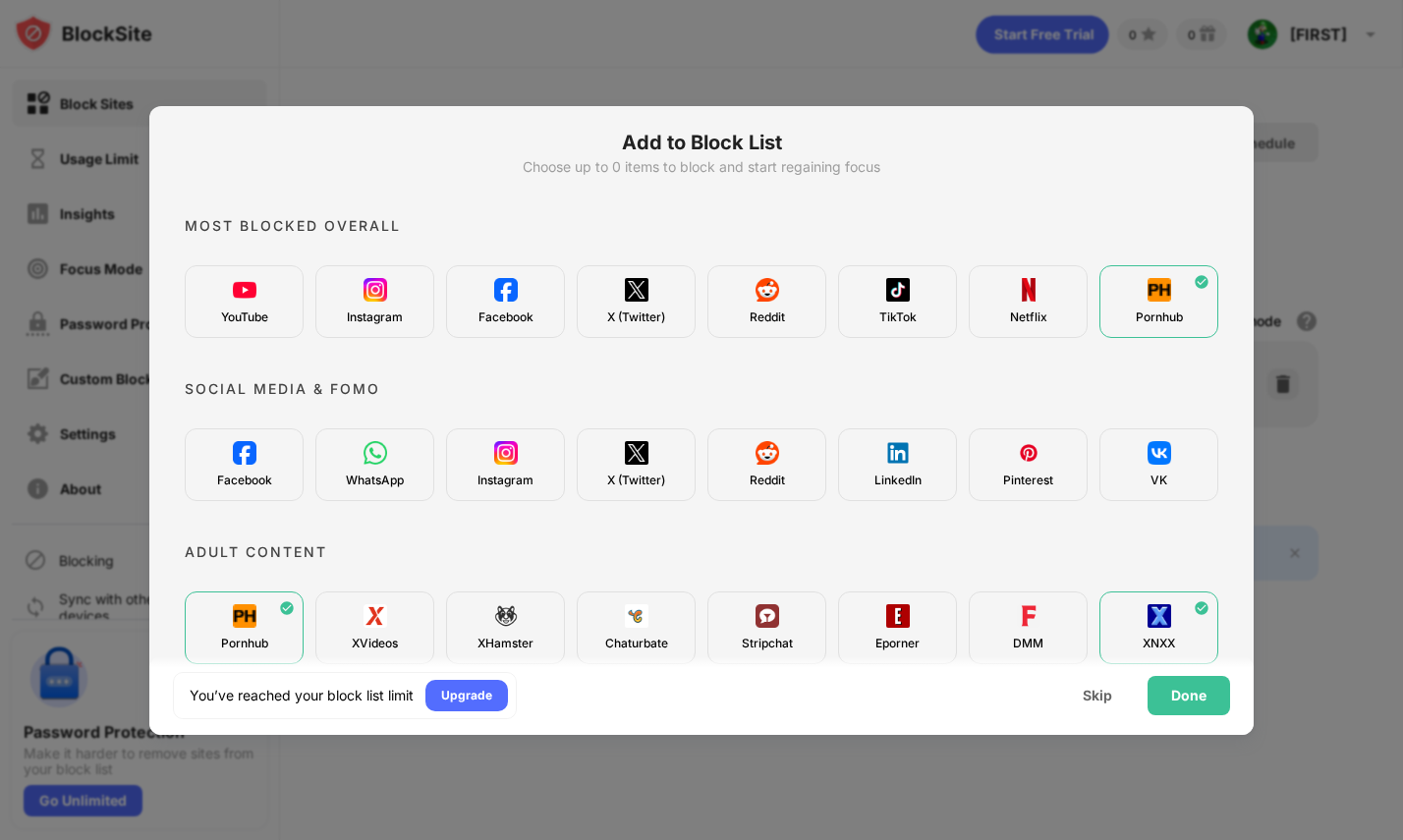 scroll, scrollTop: 0, scrollLeft: 0, axis: both 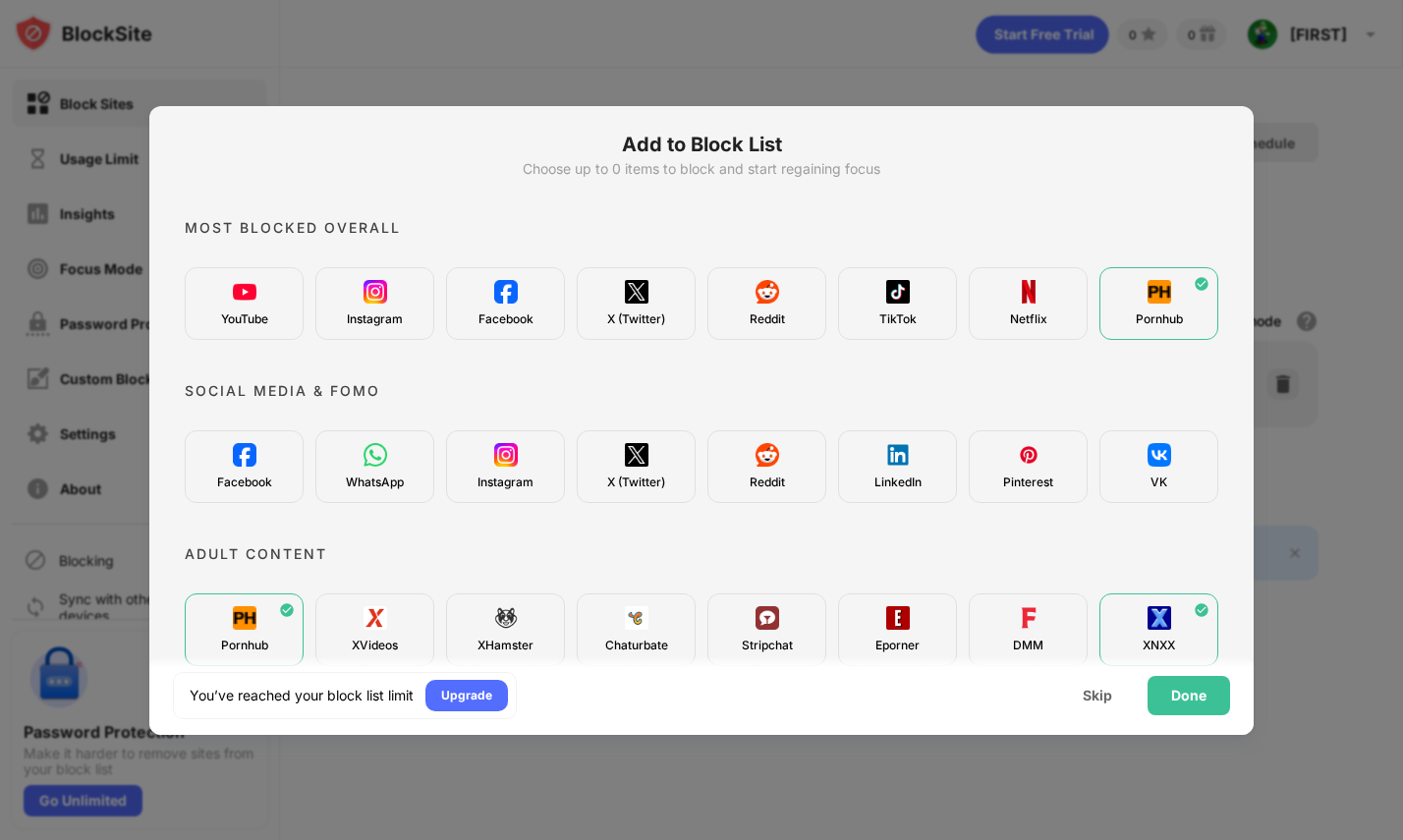 click at bounding box center (1202, 284) 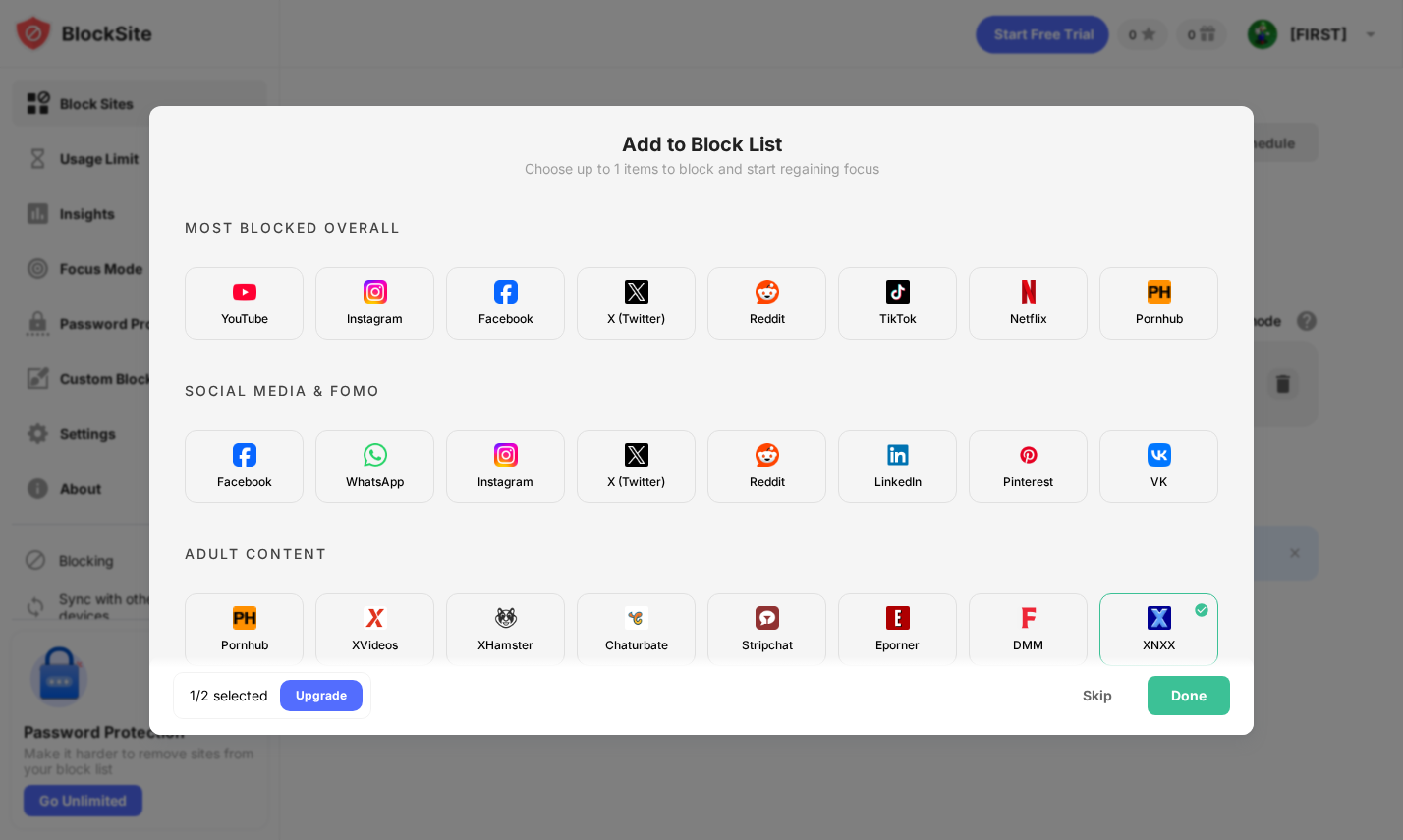 click at bounding box center (1159, 292) 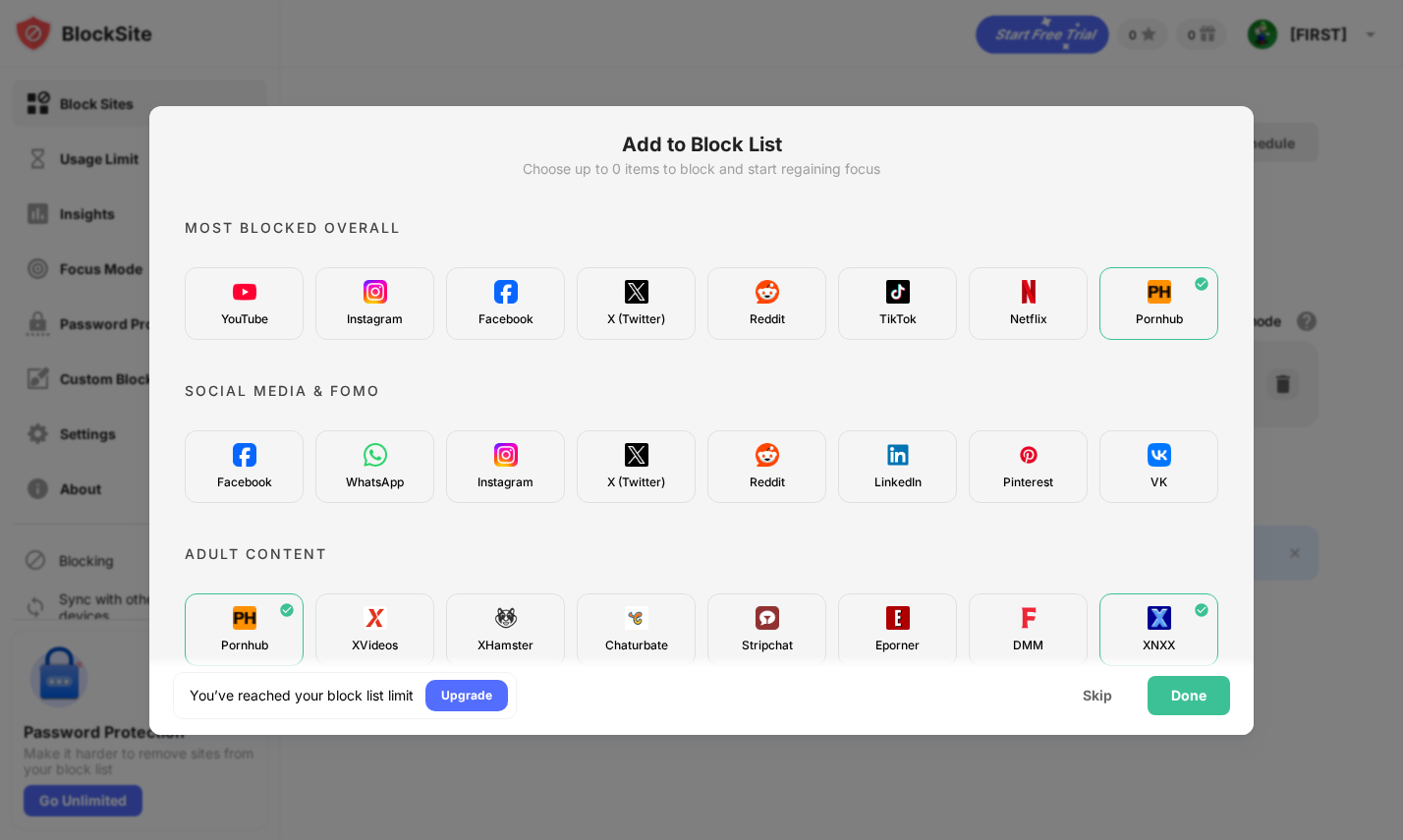 scroll, scrollTop: 106, scrollLeft: 0, axis: vertical 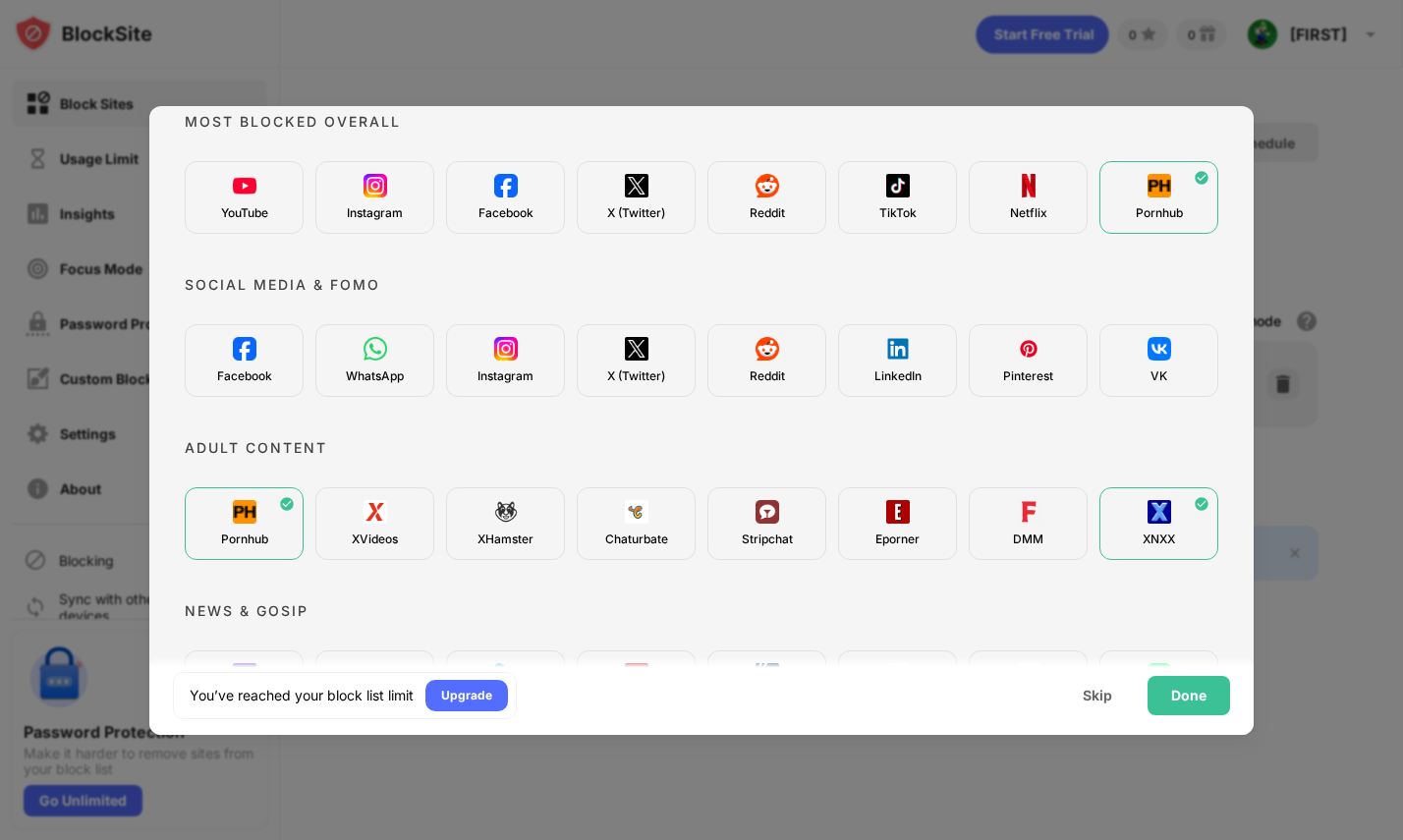 click on "VK" at bounding box center (1158, 361) 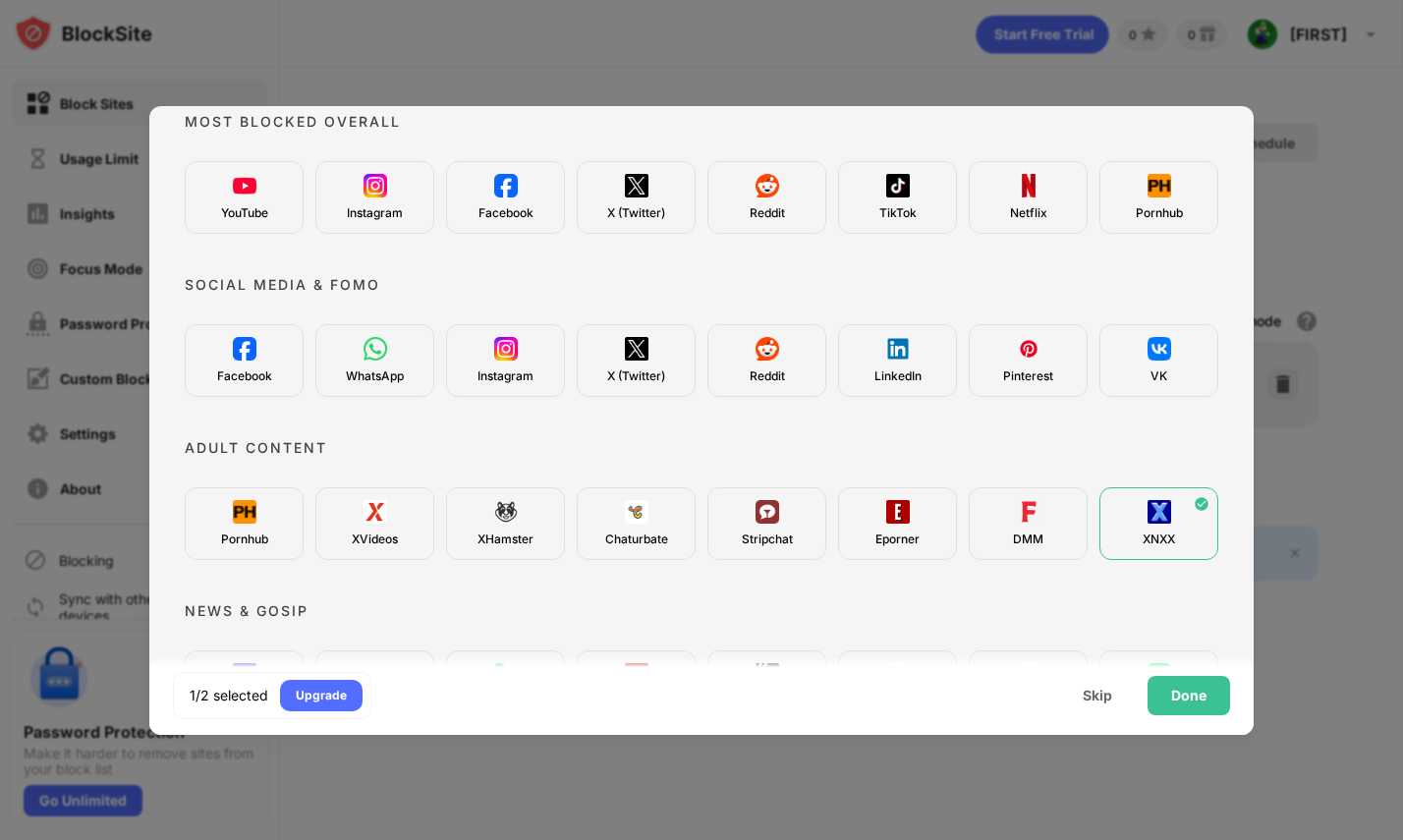 click on "Reddit" at bounding box center (766, 361) 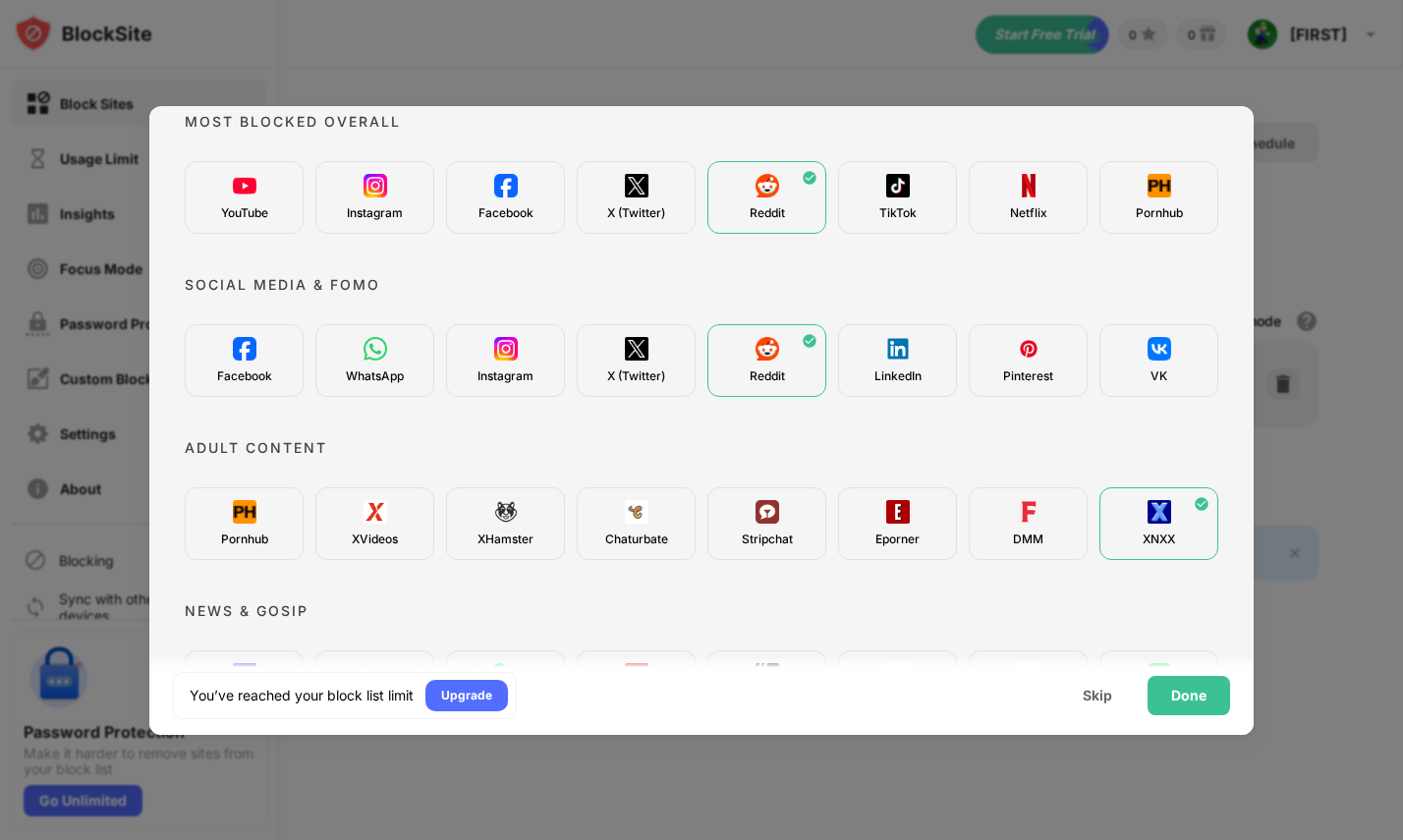 click on "Reddit" at bounding box center [766, 197] 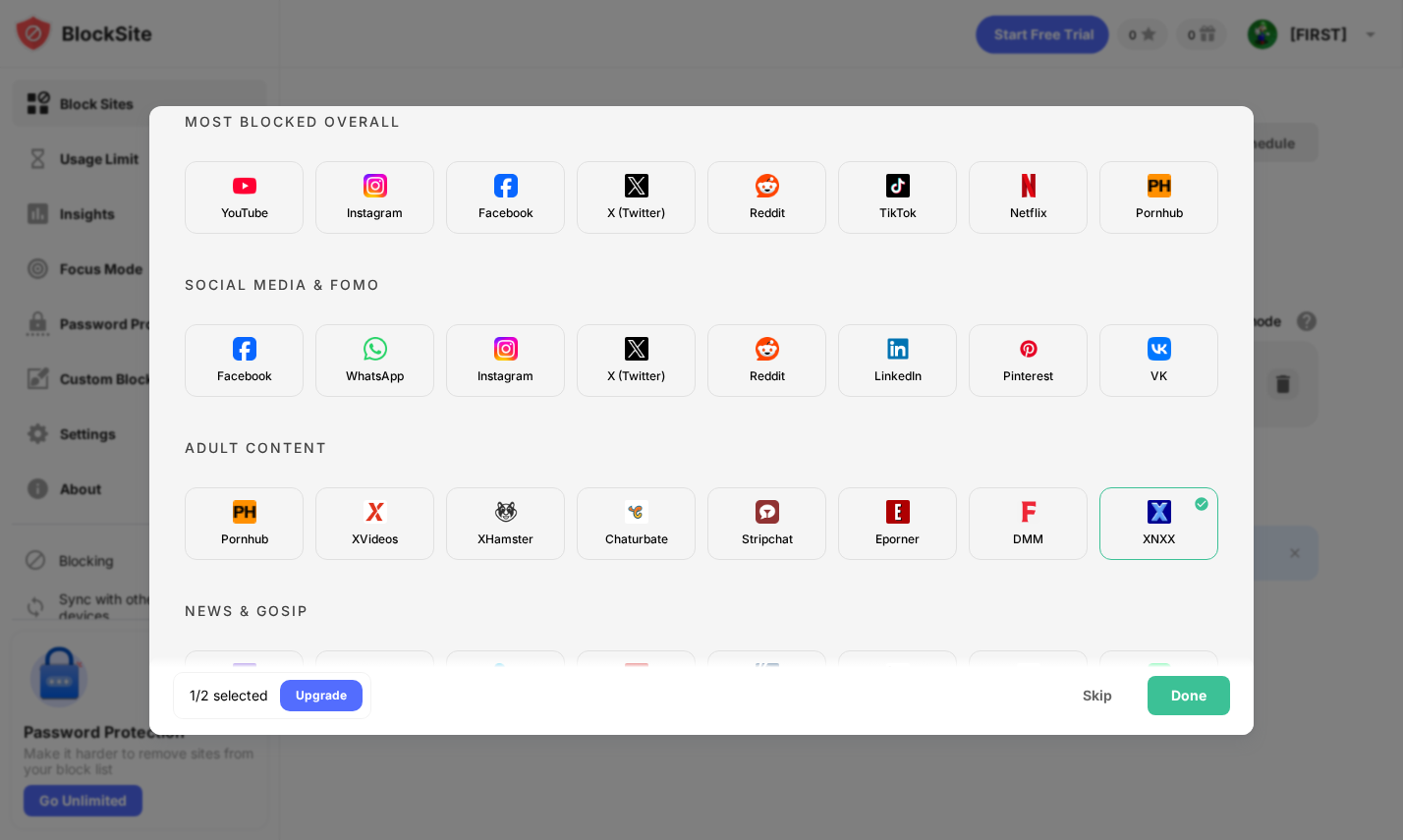 click on "Pornhub" at bounding box center [1159, 213] 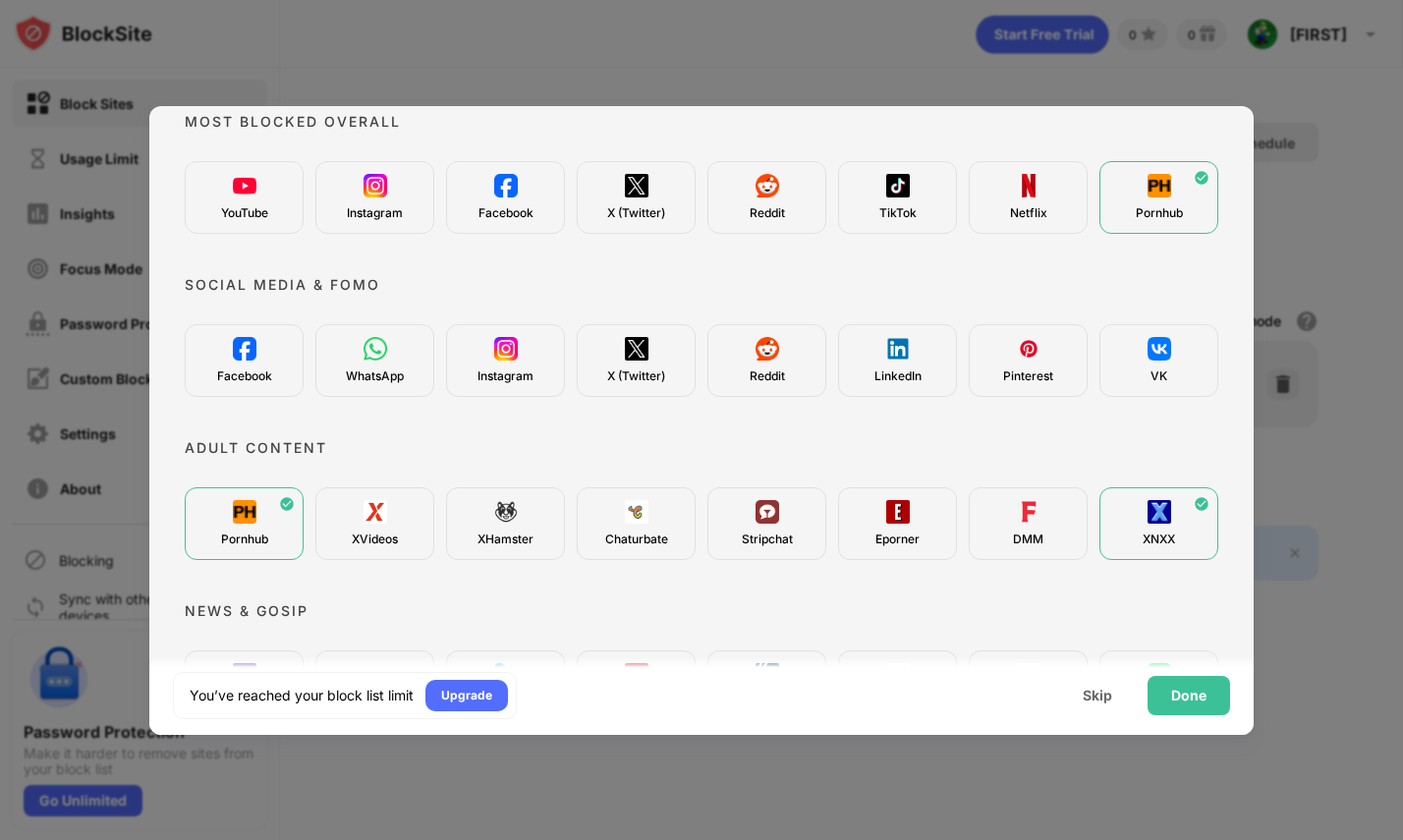 click at bounding box center [1159, 512] 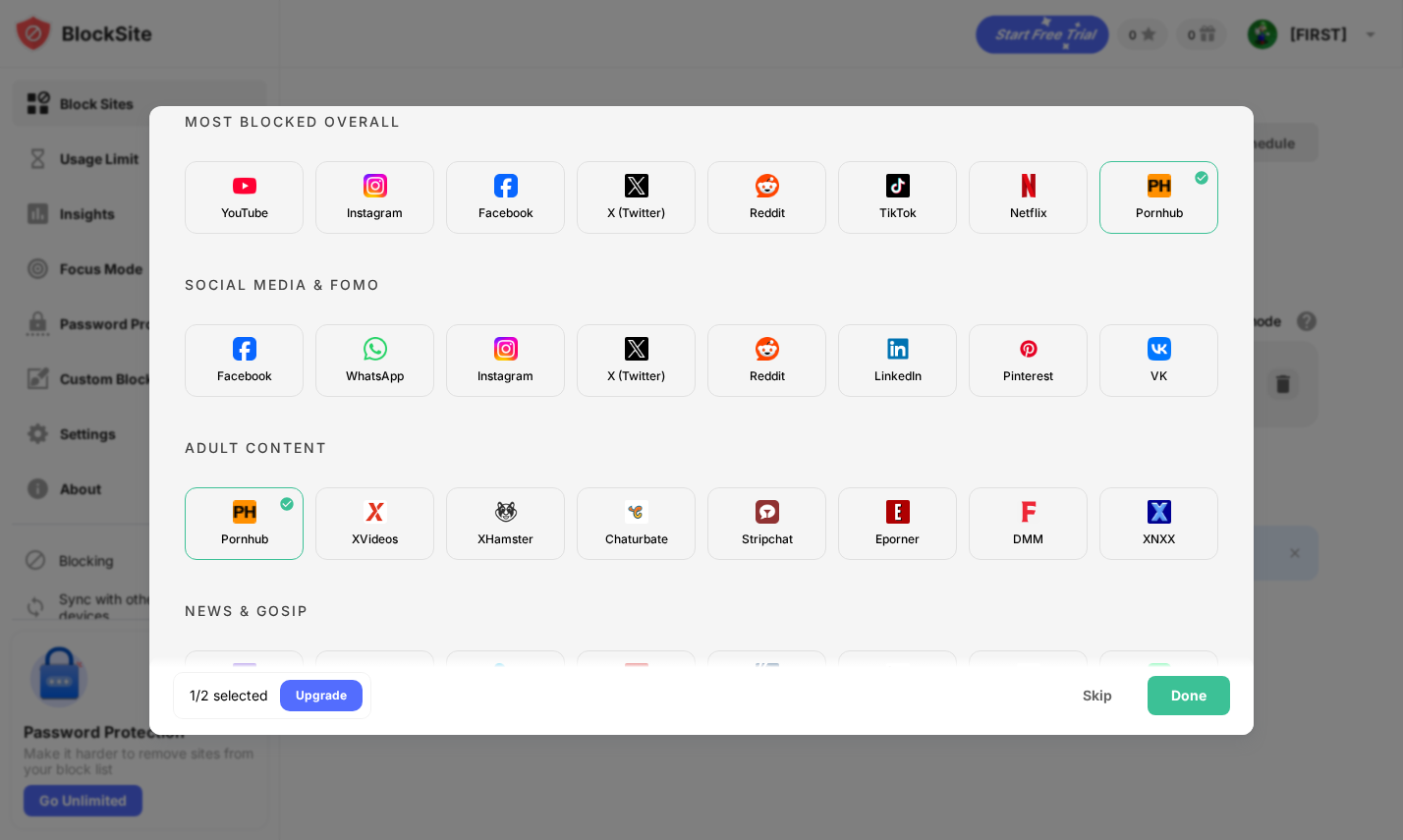 click on "Reddit" at bounding box center (766, 361) 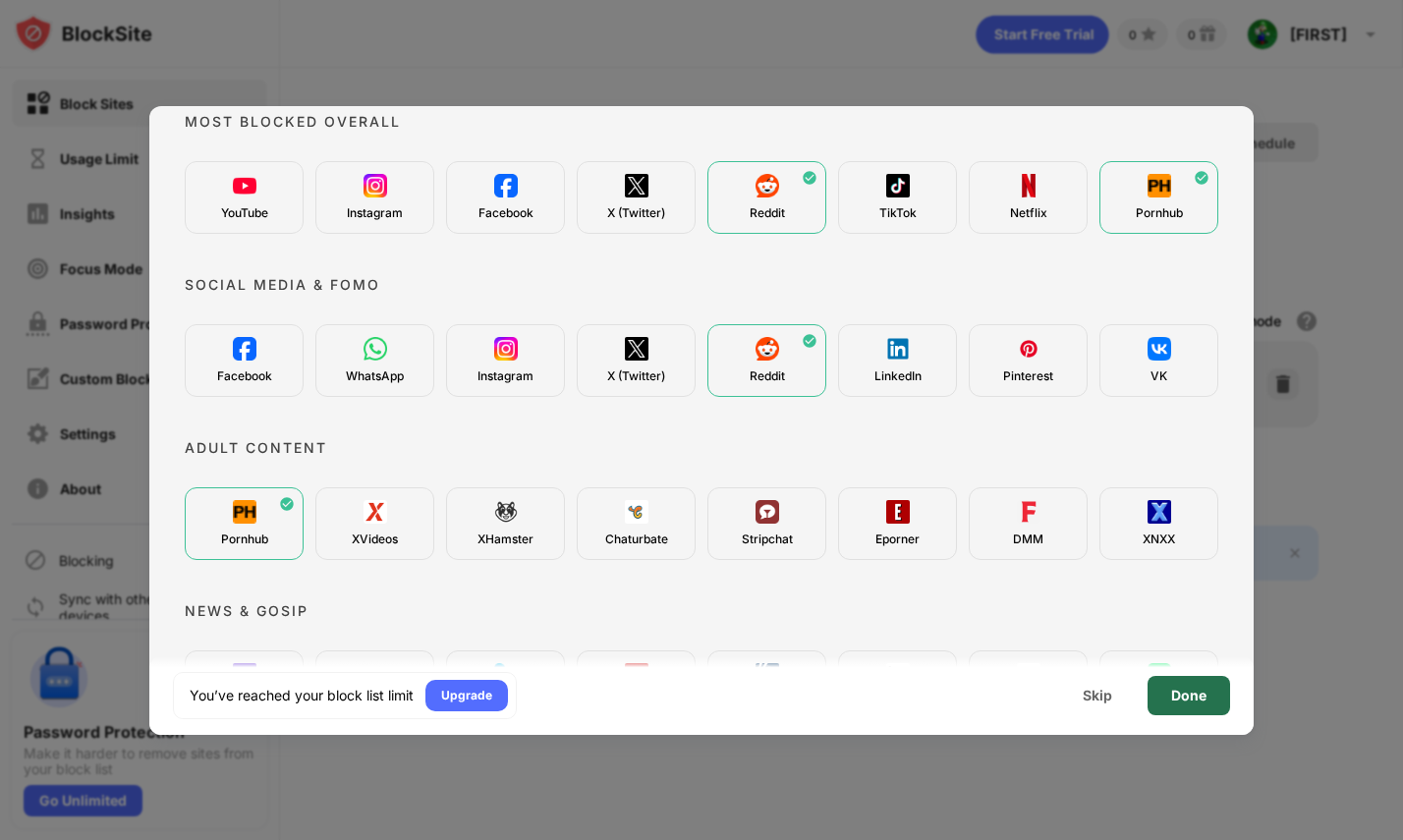 click on "Done" at bounding box center [1189, 696] 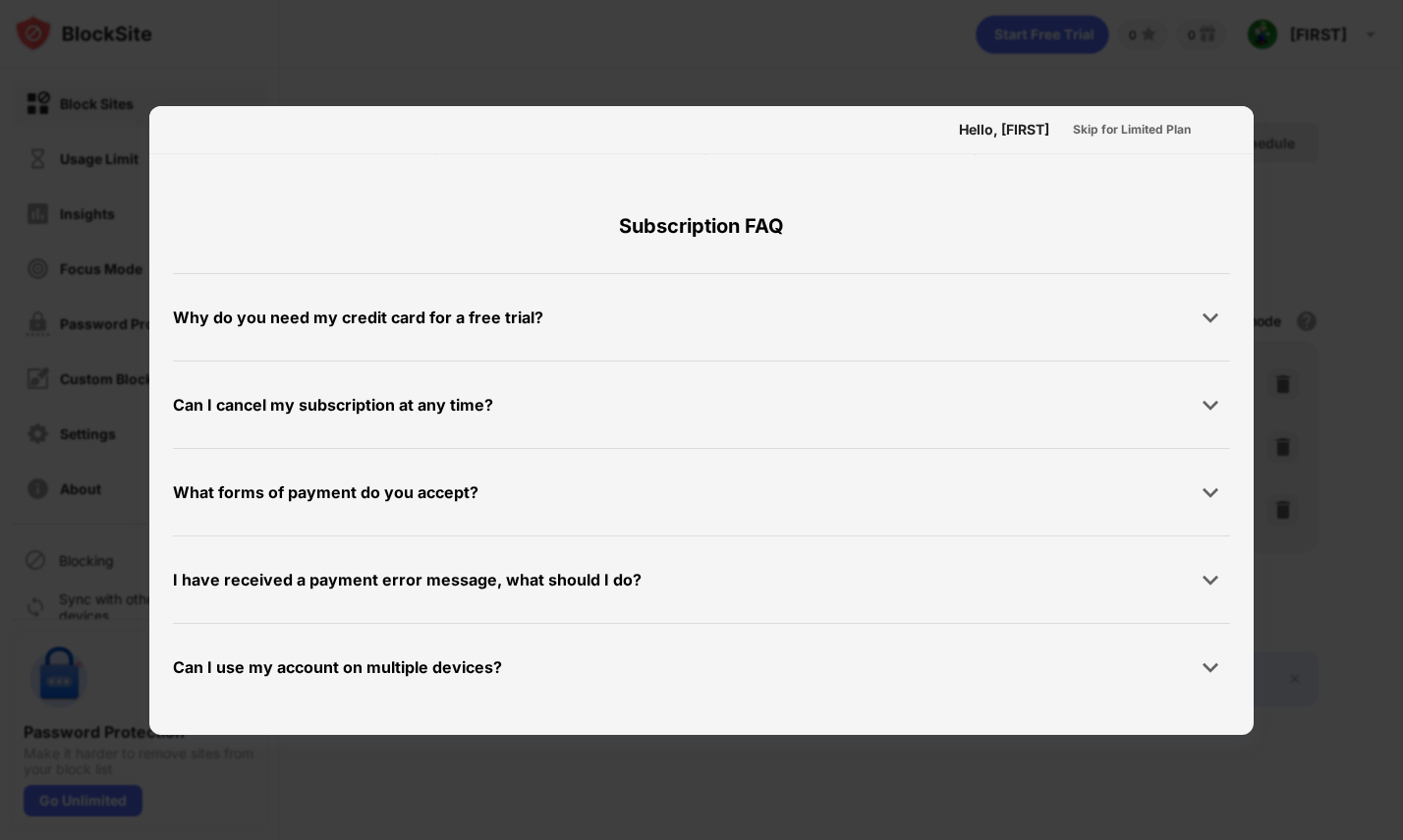 scroll, scrollTop: 0, scrollLeft: 0, axis: both 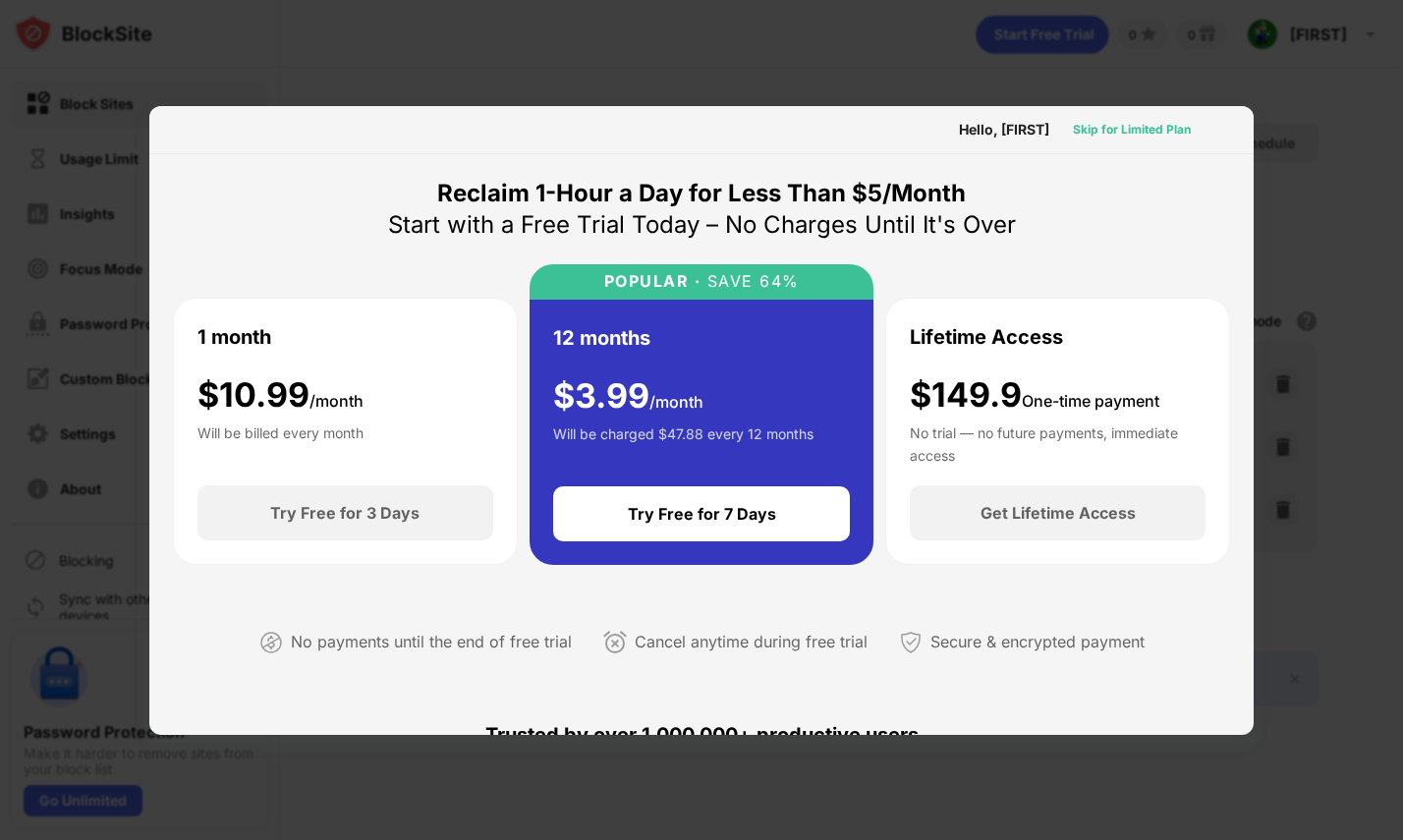 click on "Skip for Limited Plan" at bounding box center (1132, 130) 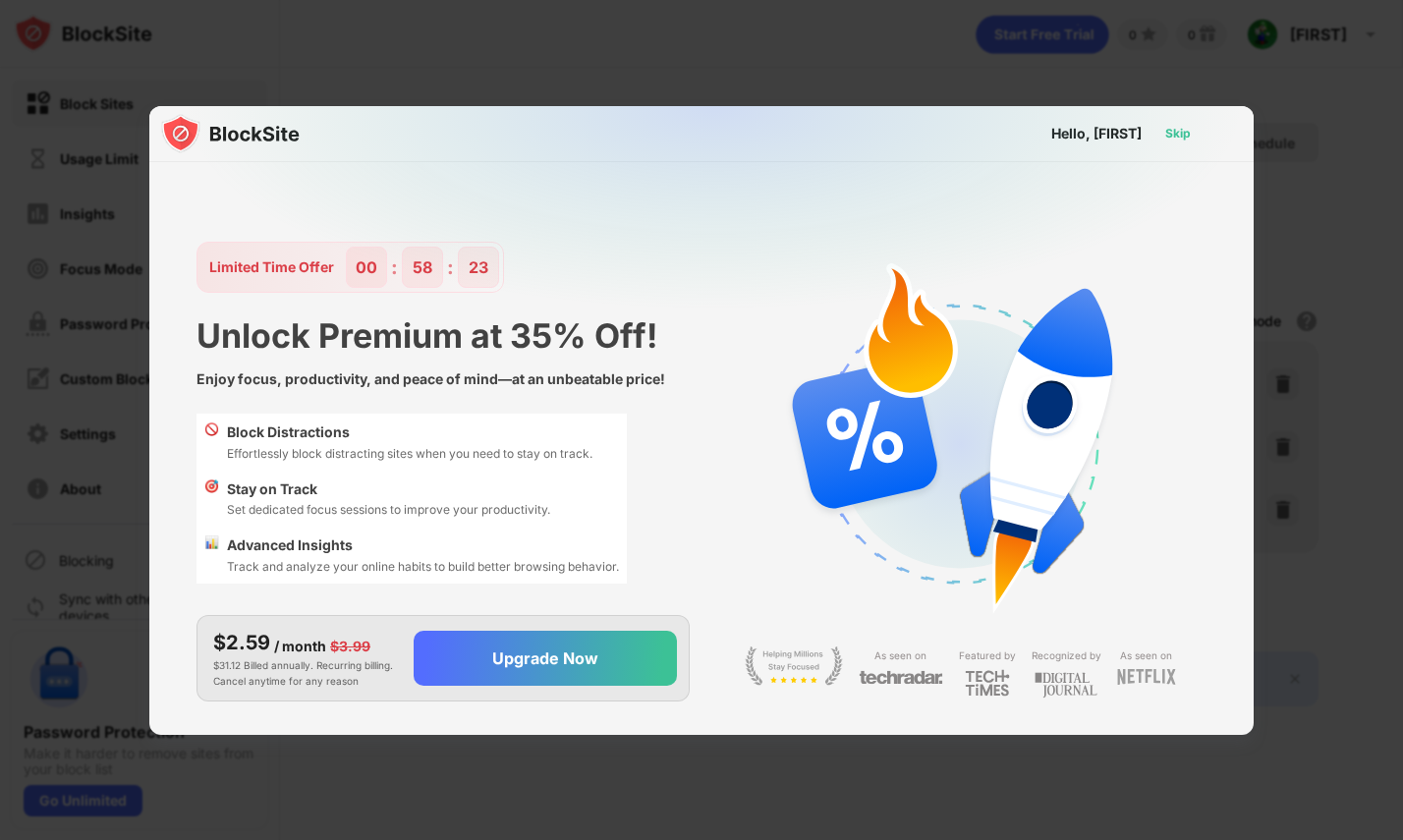 click on "Skip" at bounding box center [1178, 134] 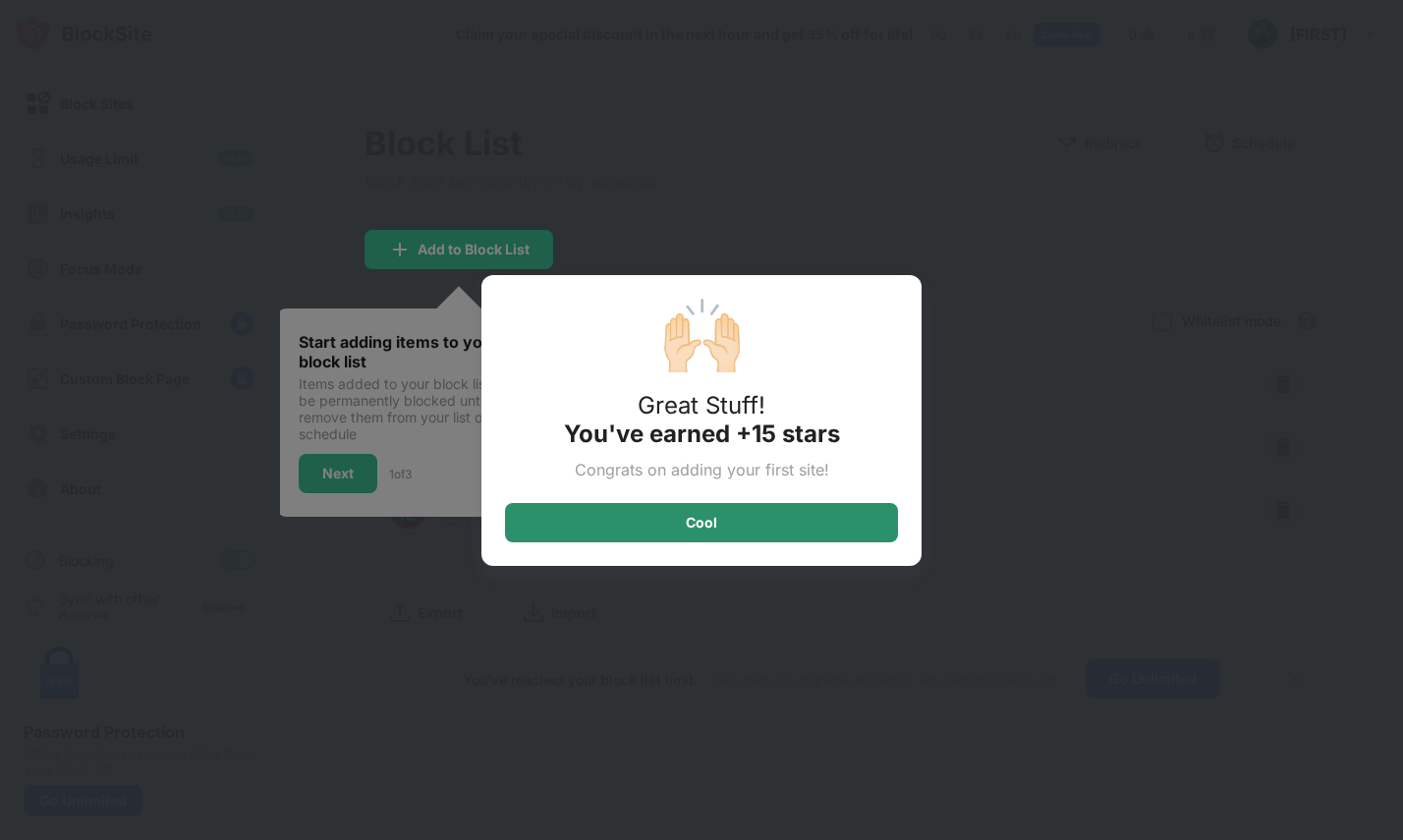 click on "Cool" at bounding box center [702, 523] 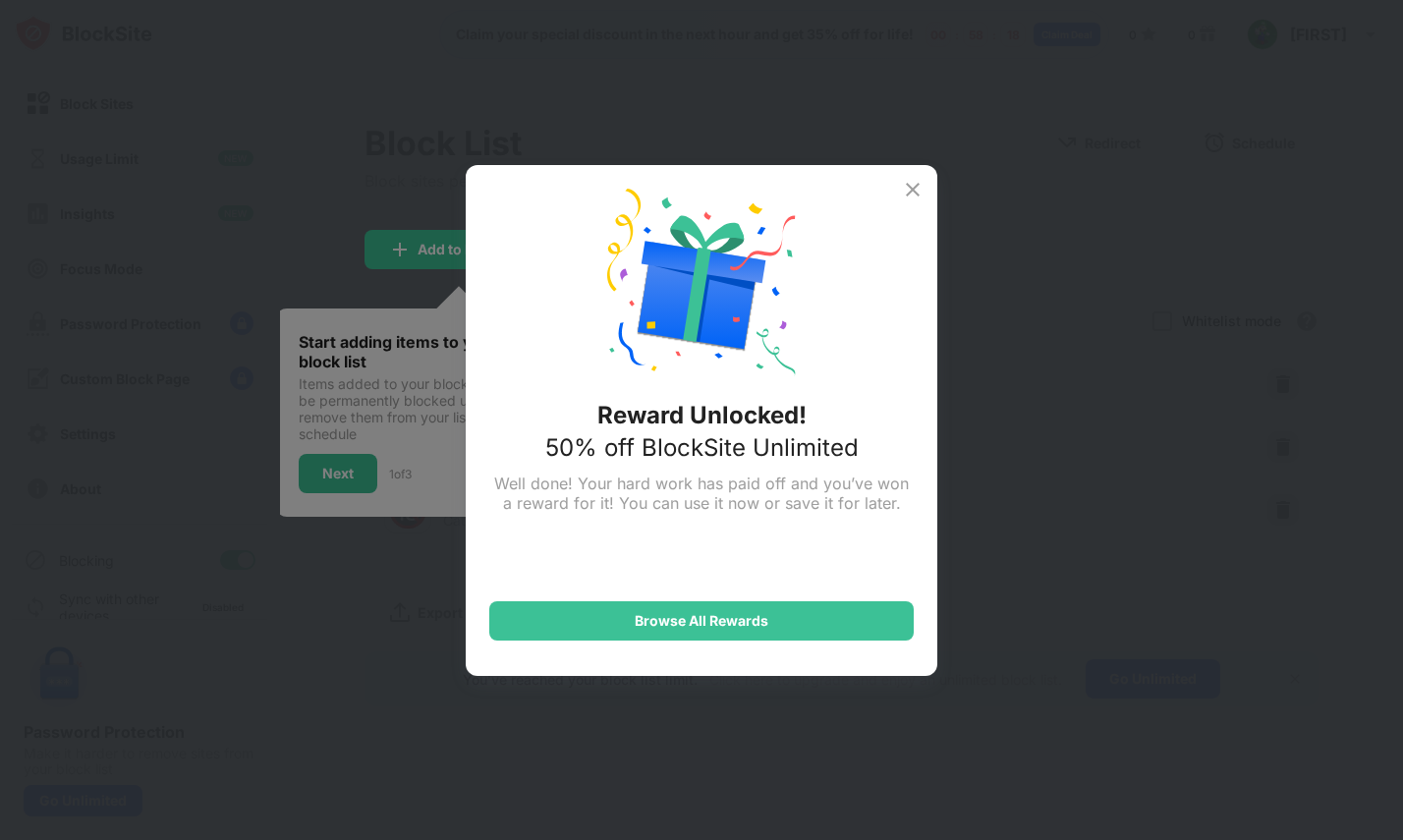 click on "Reward Unlocked! 50% off BlockSite Unlimited Well done! Your hard work has paid off and you’ve won a reward for it! You can use it now or save it for later. Browse All Rewards" at bounding box center [702, 420] 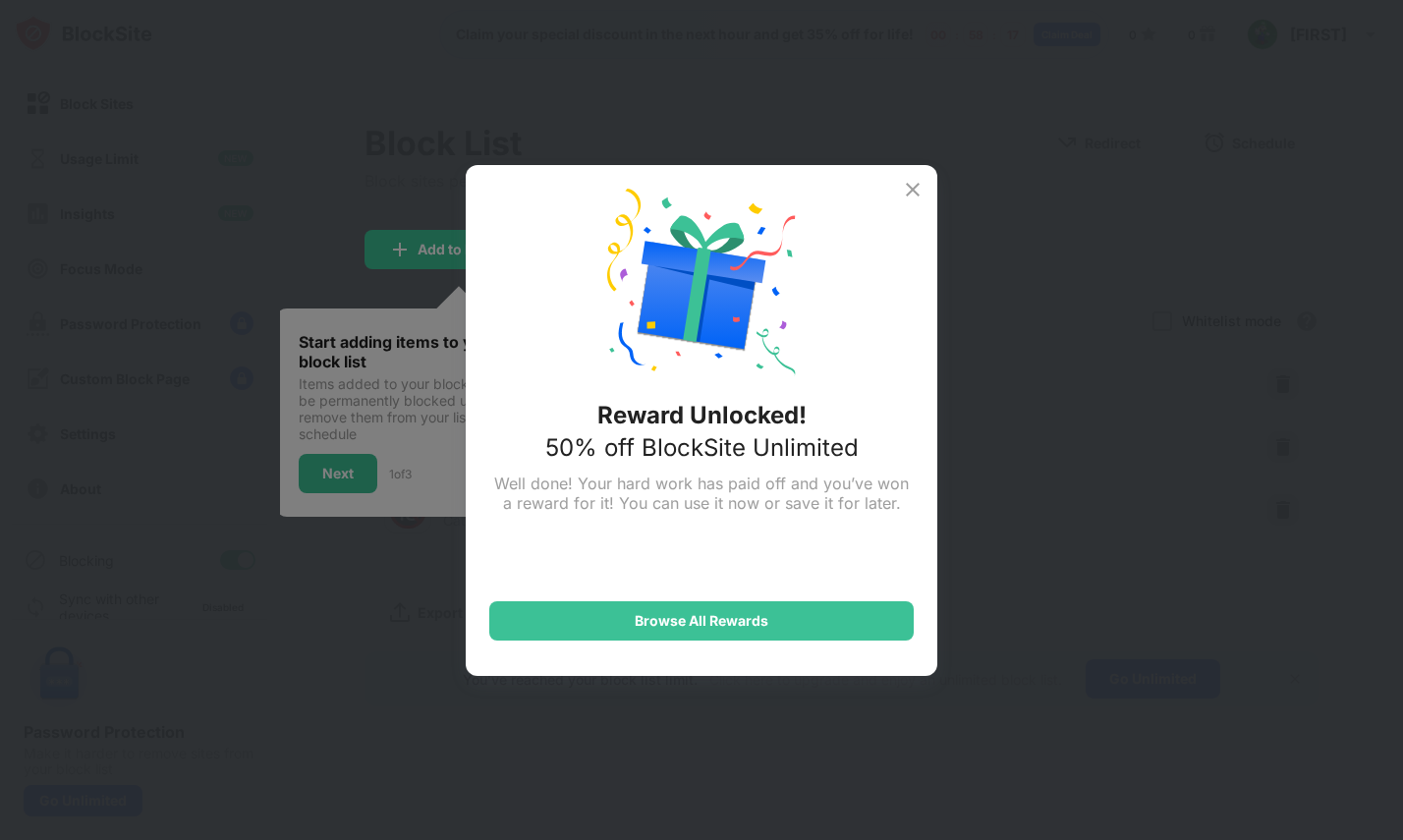 click at bounding box center [913, 190] 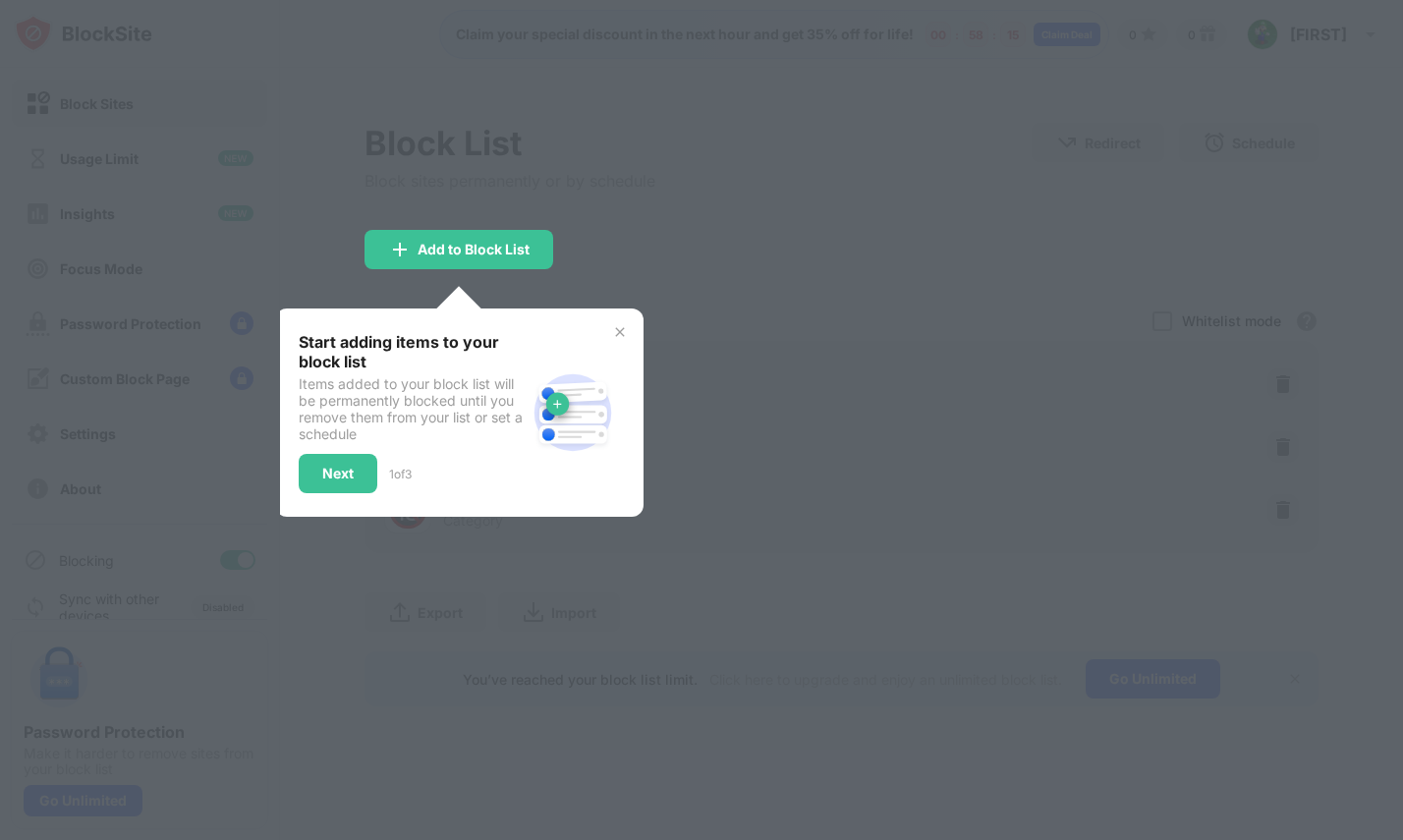 click at bounding box center (620, 332) 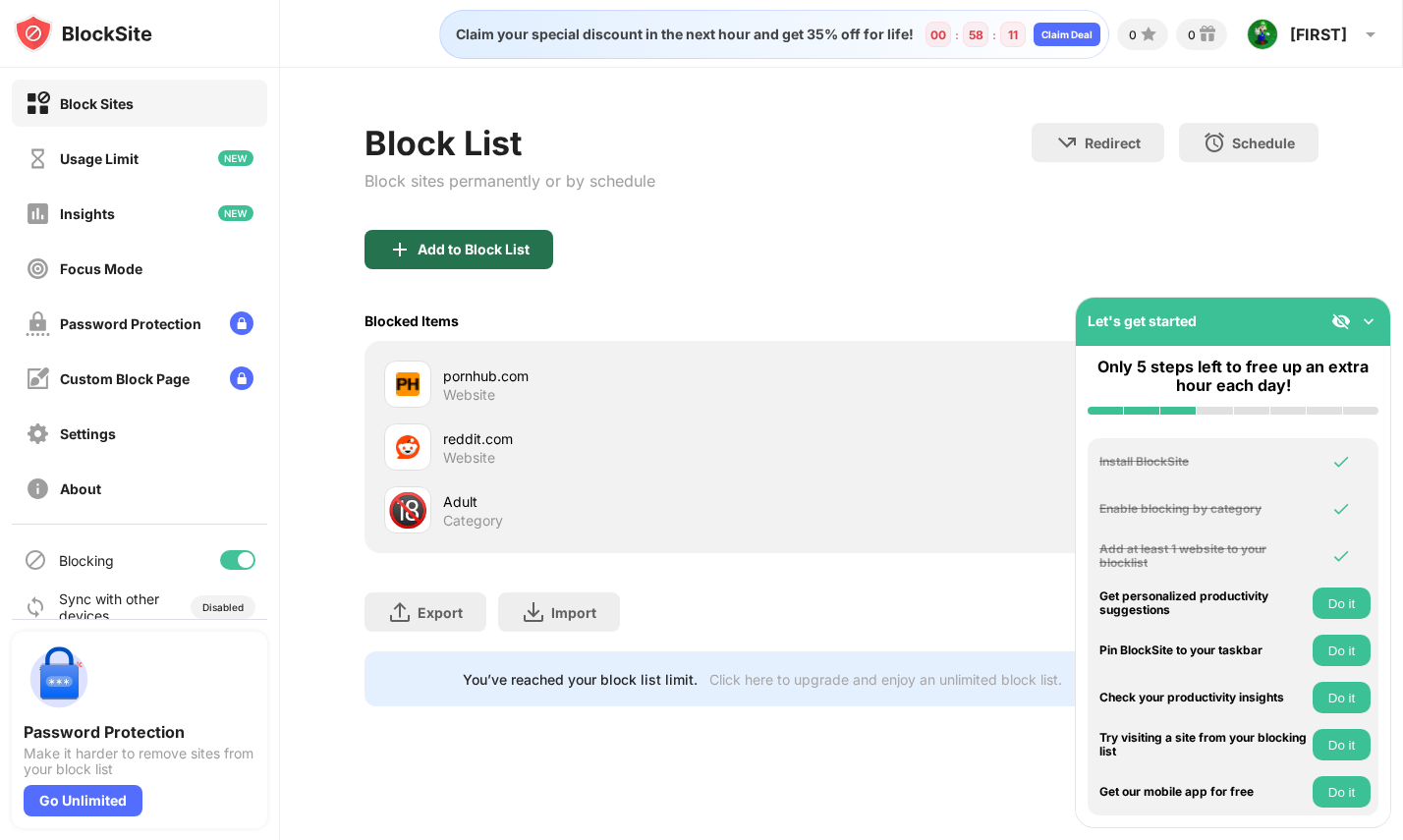 click on "Add to Block List" at bounding box center (474, 250) 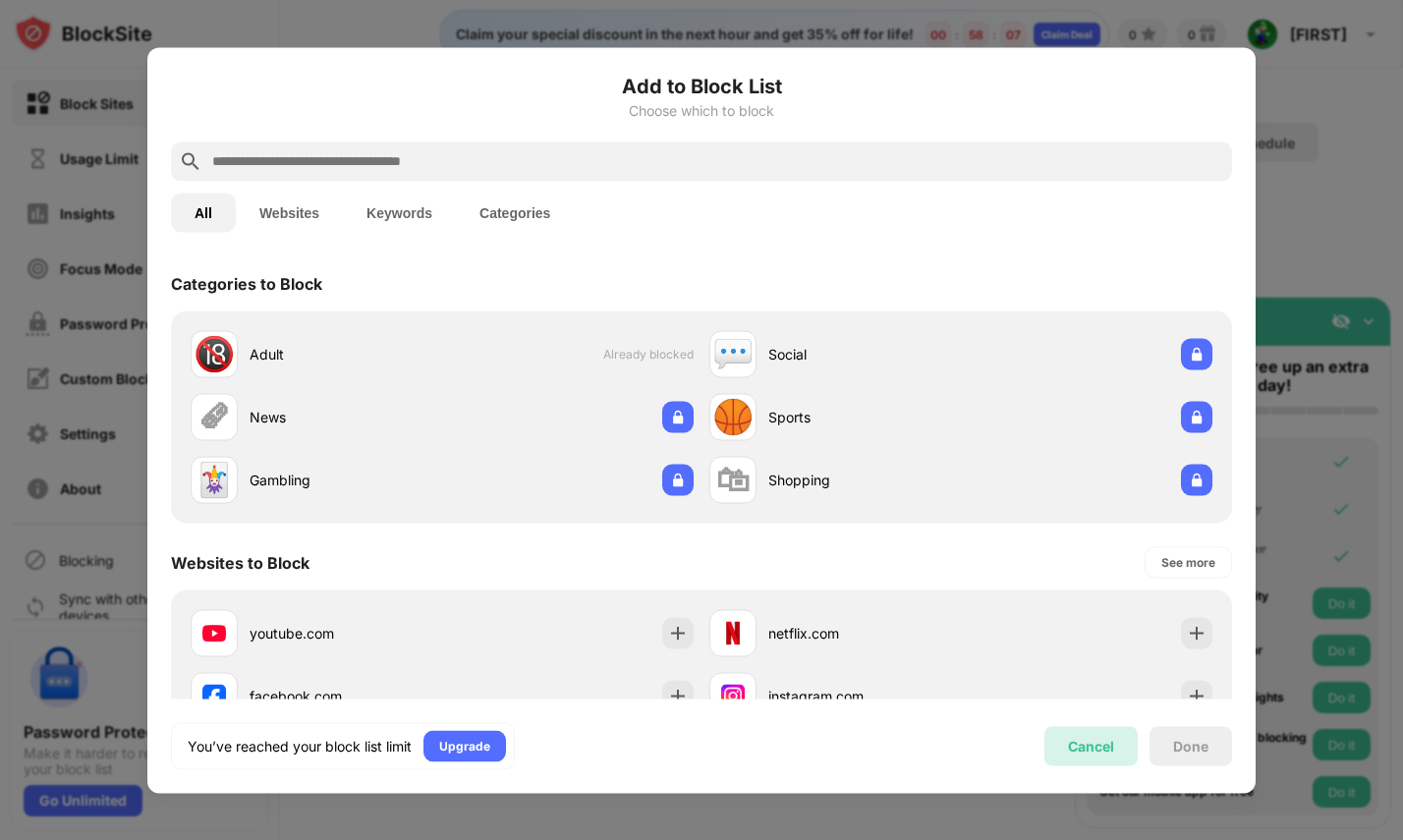 click on "Cancel" at bounding box center (1091, 746) 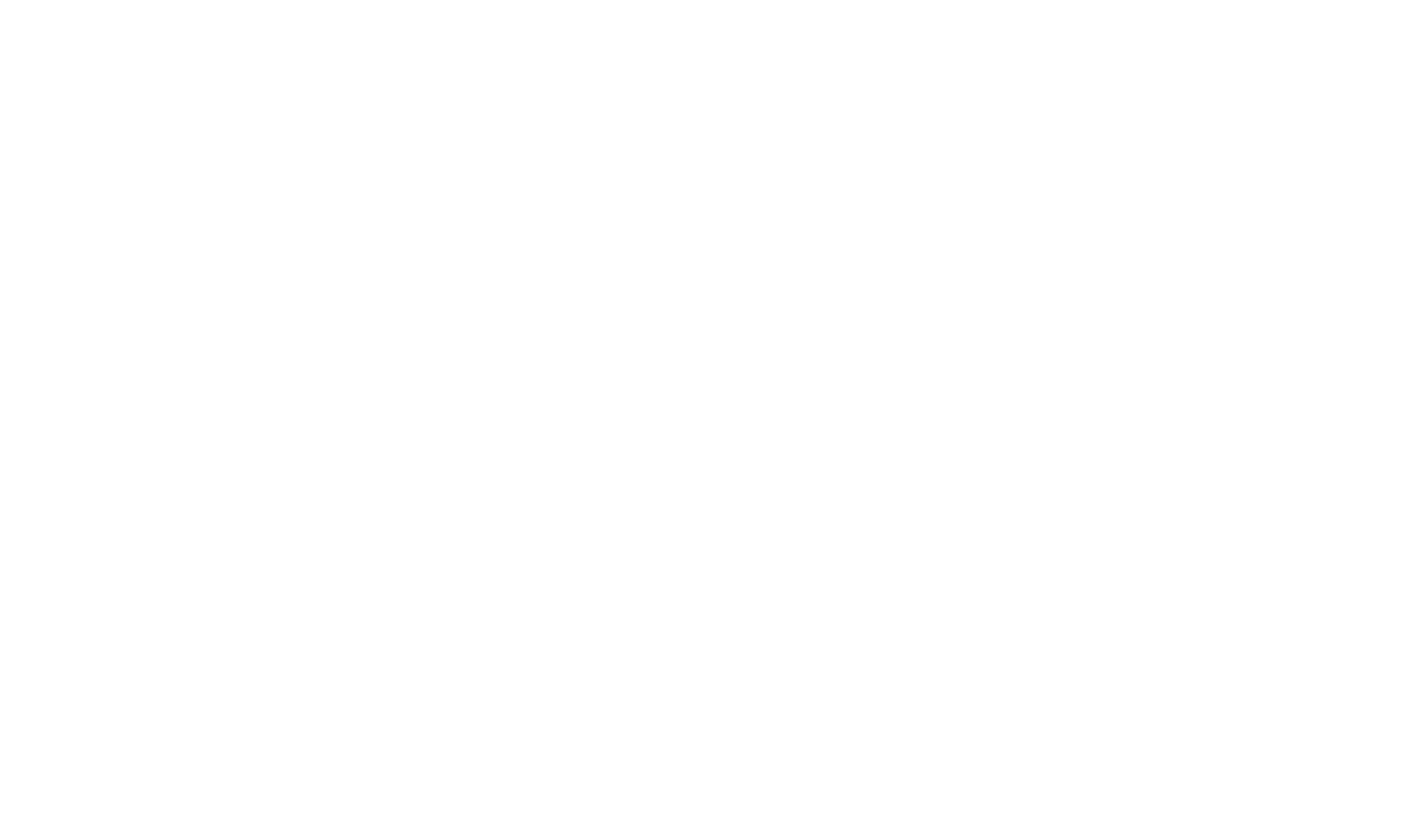 scroll, scrollTop: 0, scrollLeft: 0, axis: both 